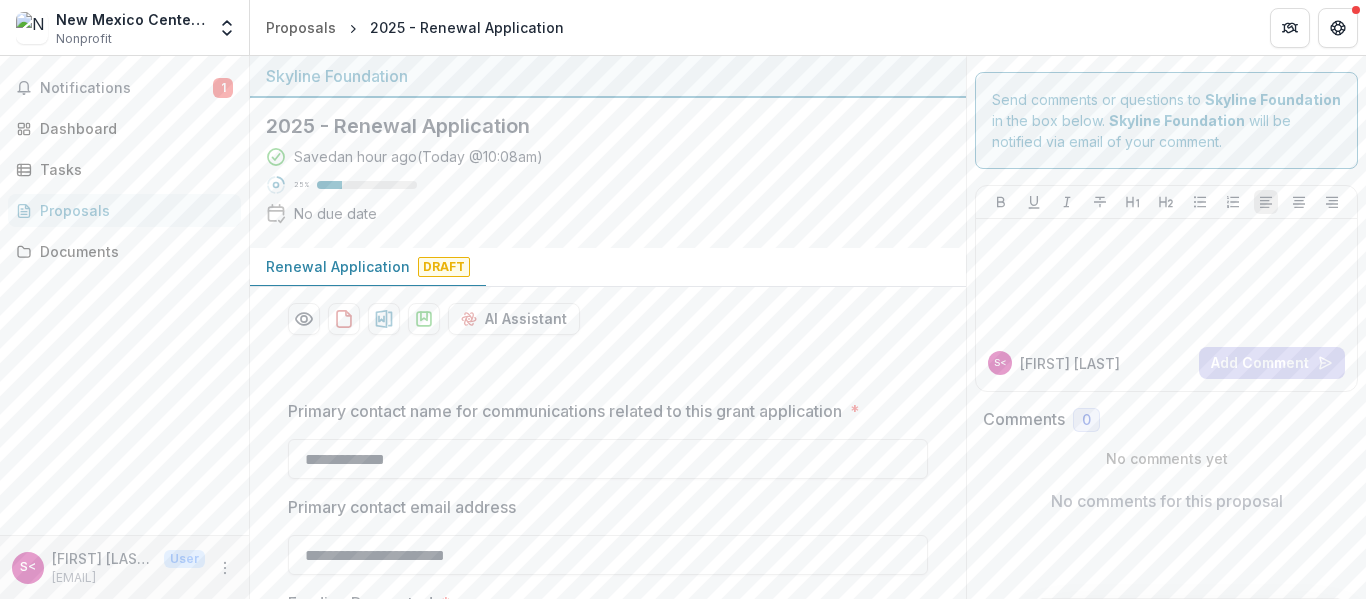 scroll, scrollTop: 0, scrollLeft: 0, axis: both 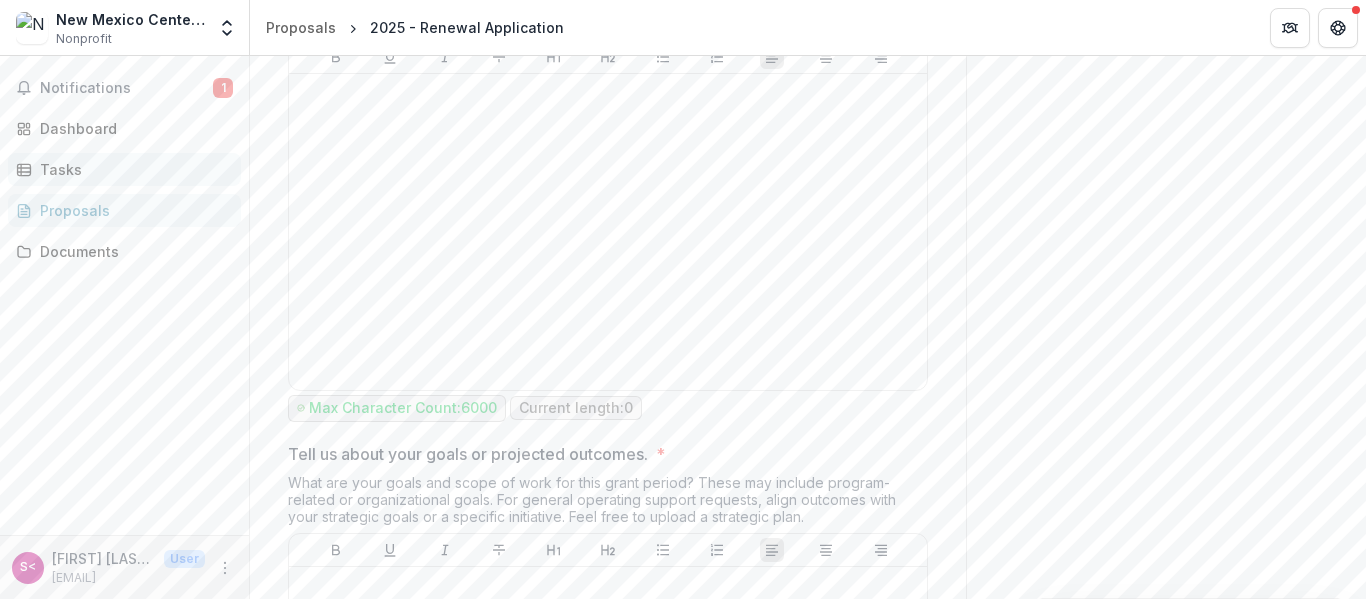 click on "Tasks" at bounding box center (132, 169) 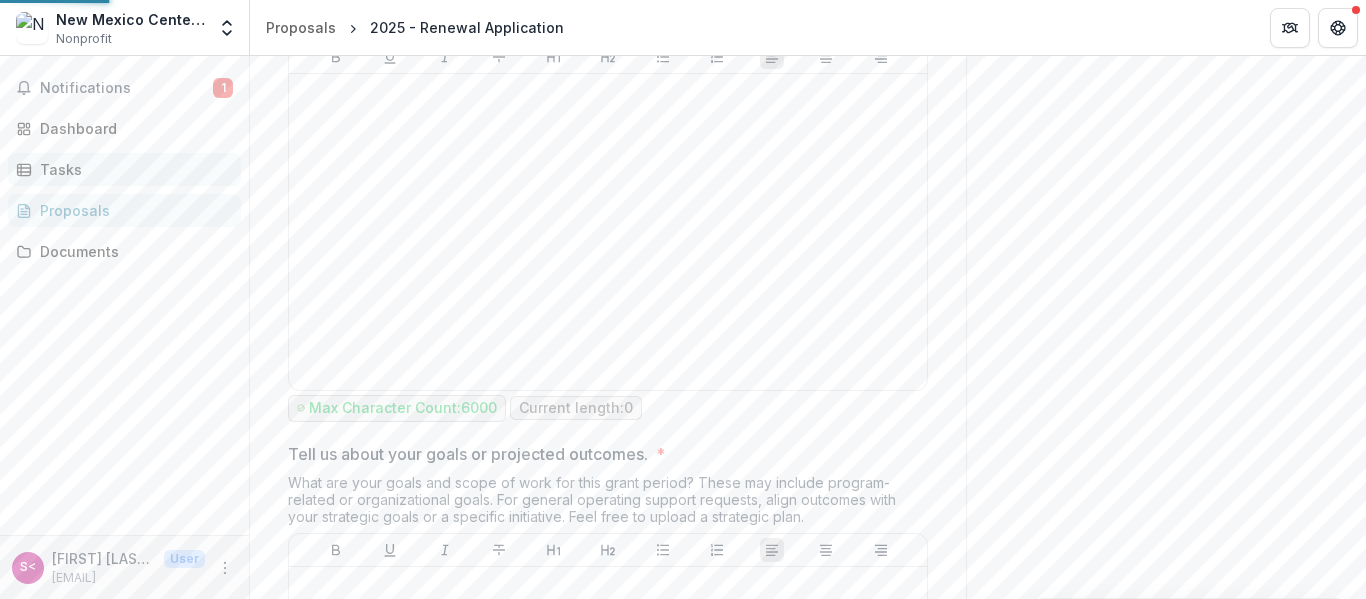 scroll, scrollTop: 0, scrollLeft: 0, axis: both 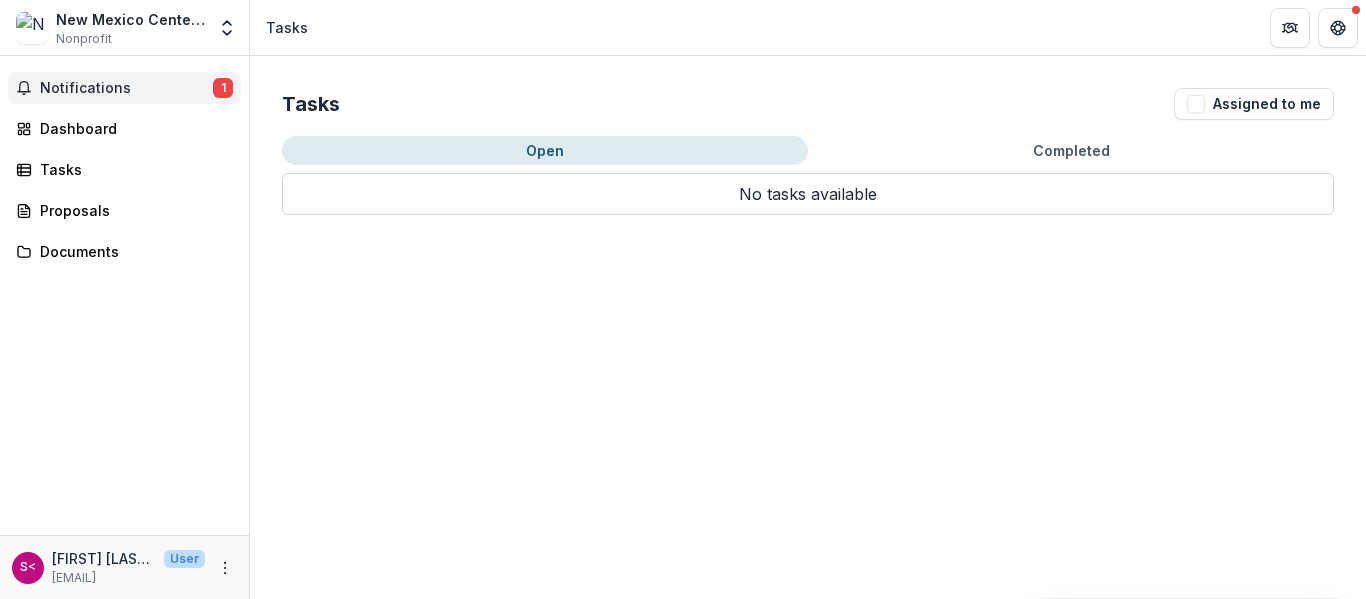 click on "Notifications" at bounding box center (126, 88) 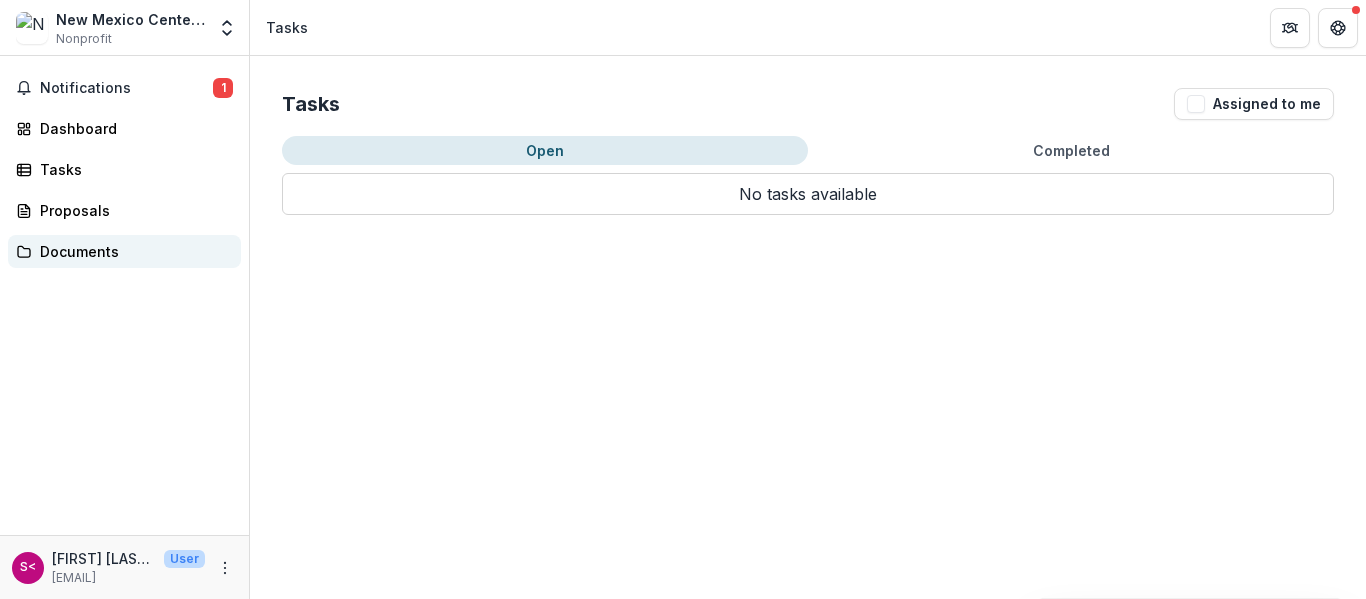 click on "Documents" at bounding box center [132, 251] 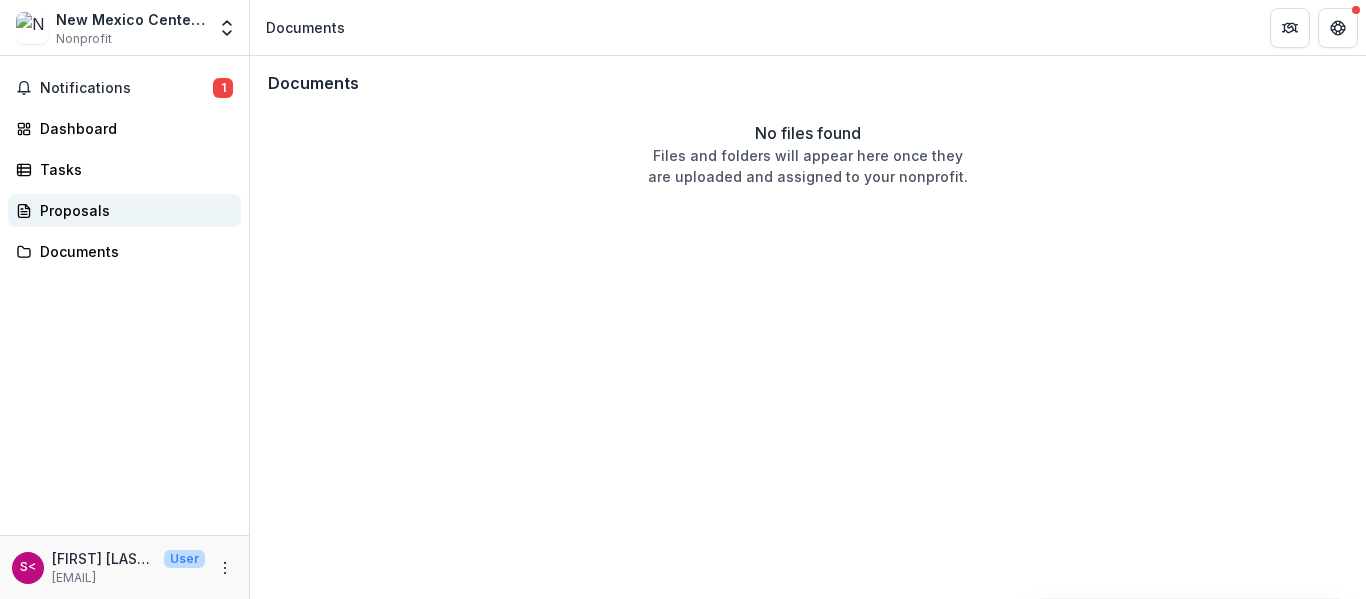 click on "Proposals" at bounding box center [124, 210] 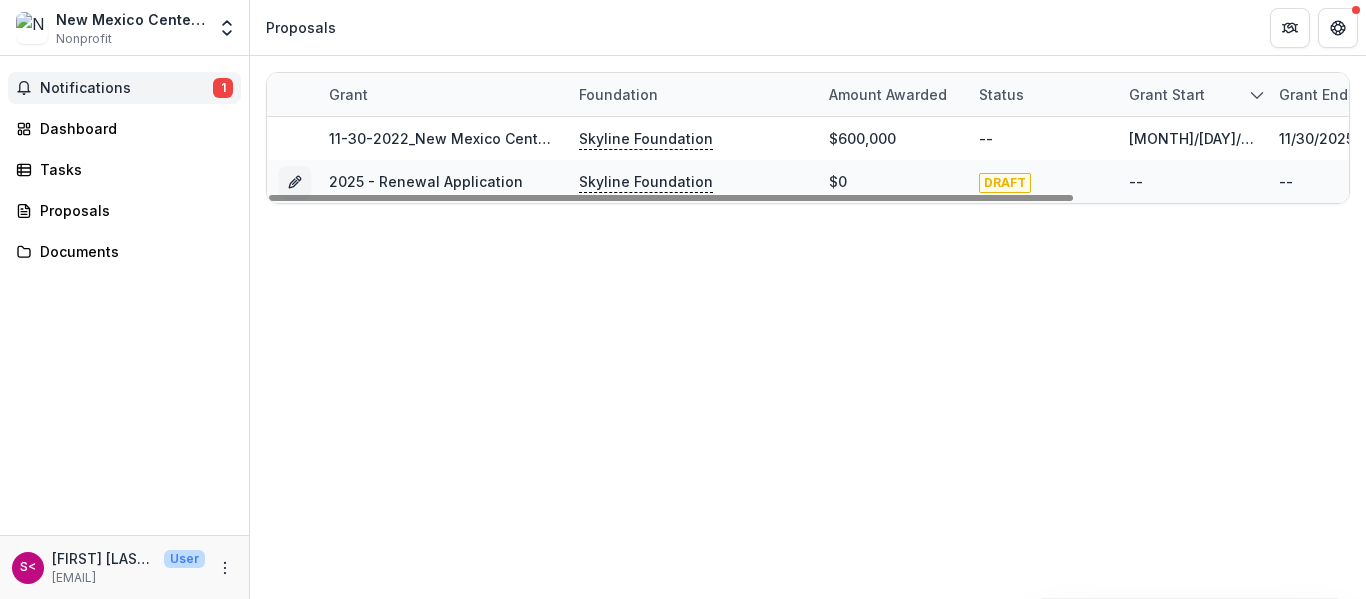 click on "Notifications" at bounding box center (126, 88) 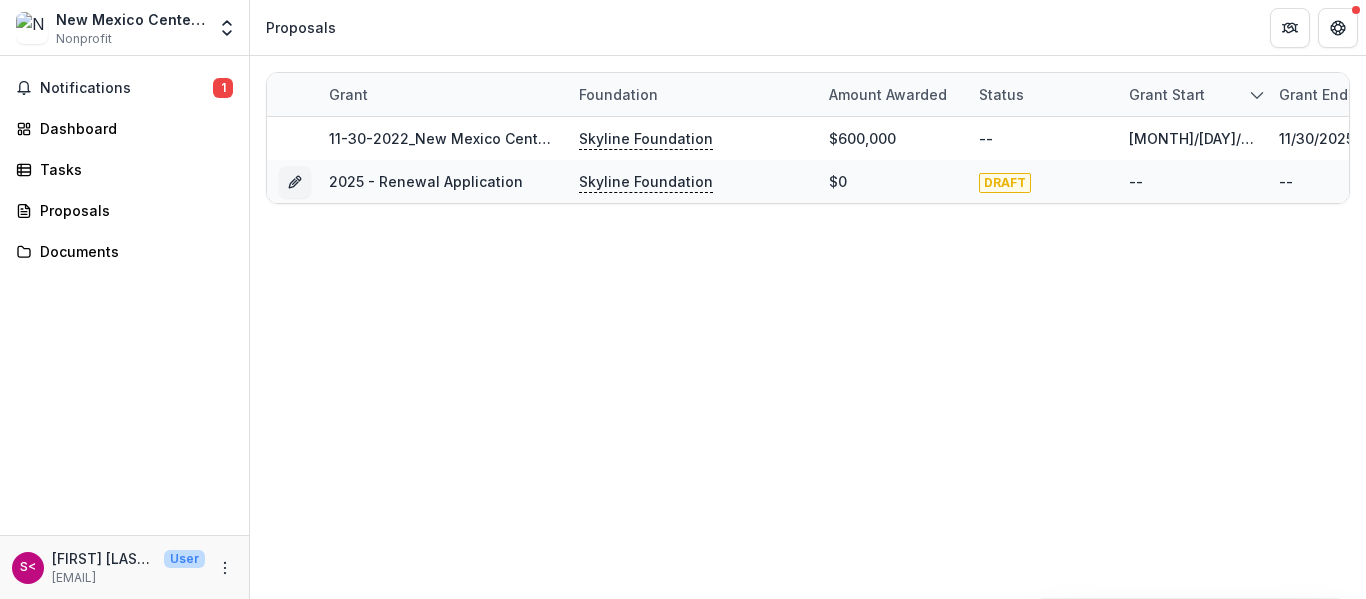 click on "Notifications 1 Dashboard Tasks Proposals Documents" at bounding box center [124, 295] 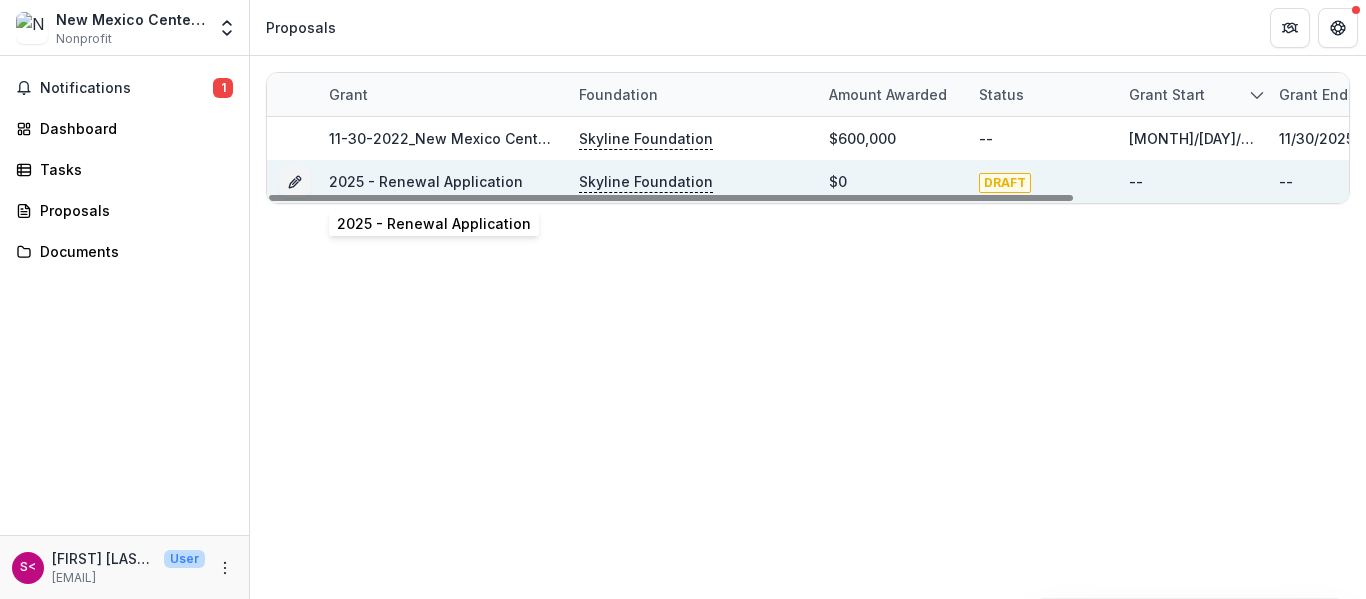 click on "2025 - Renewal Application" at bounding box center [426, 181] 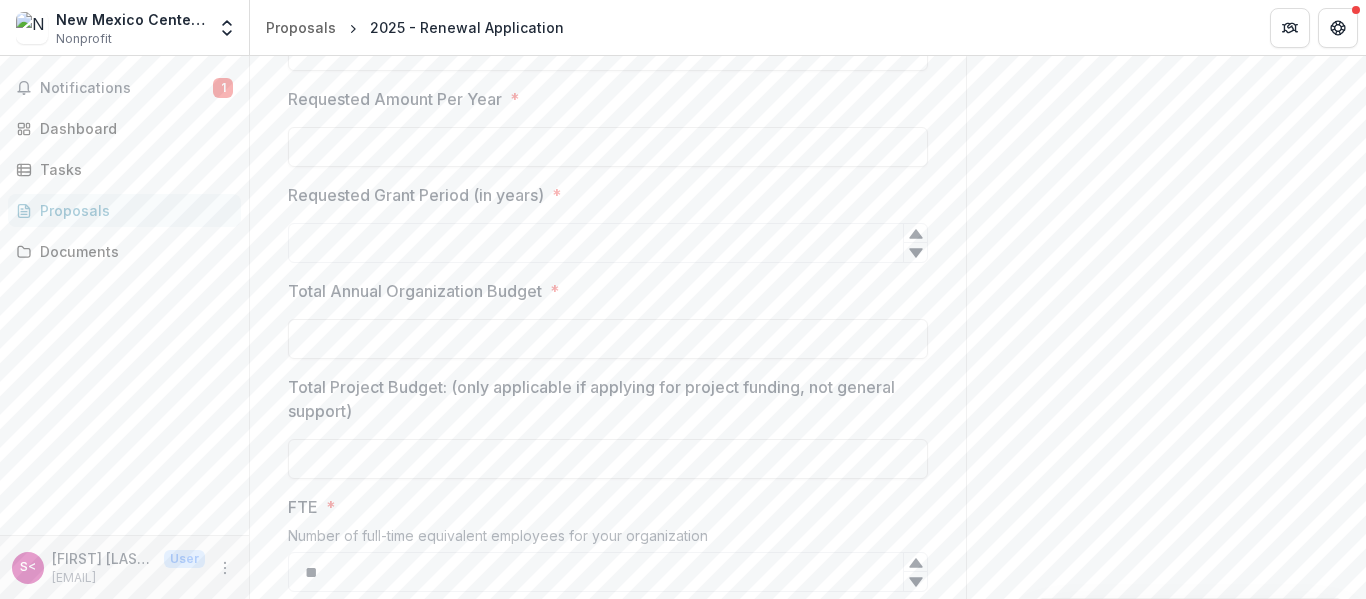 scroll, scrollTop: 650, scrollLeft: 0, axis: vertical 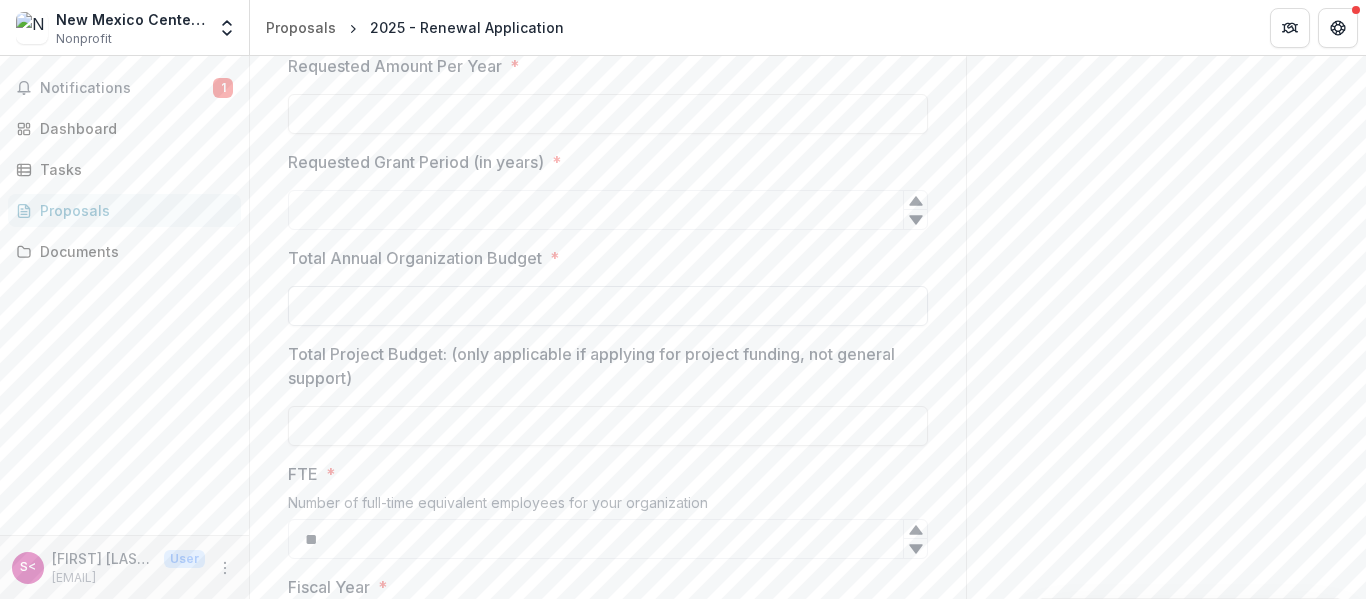 click on "Total Annual Organization Budget *" at bounding box center [608, 306] 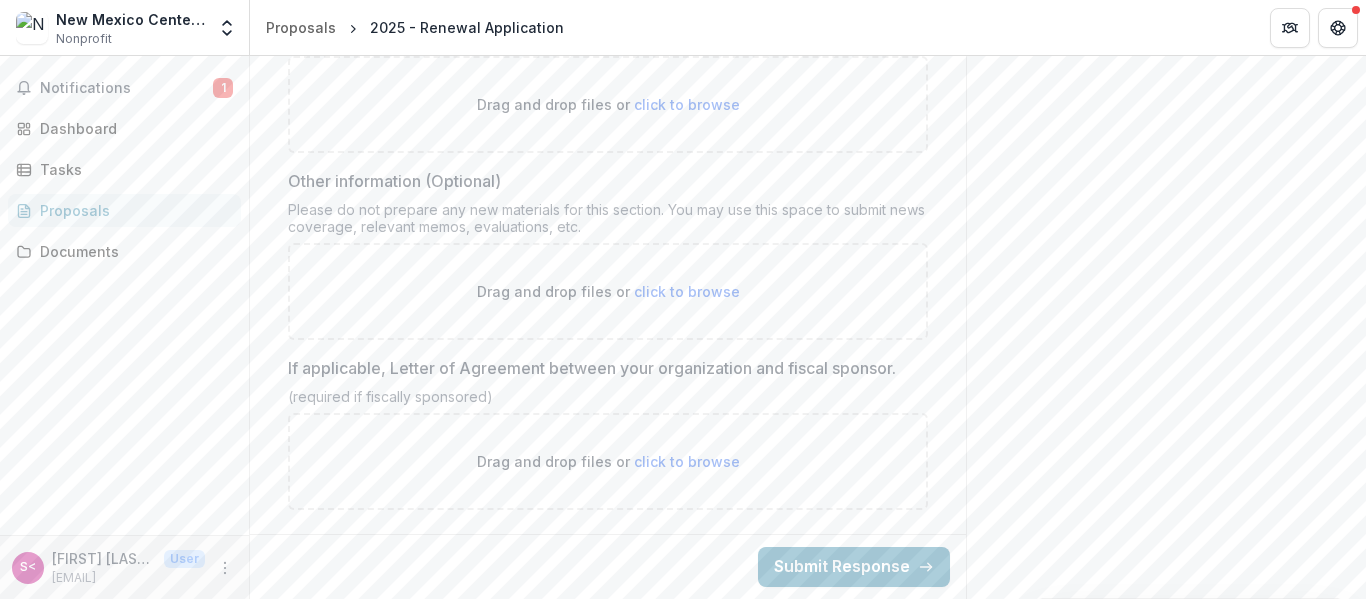 scroll, scrollTop: 4988, scrollLeft: 0, axis: vertical 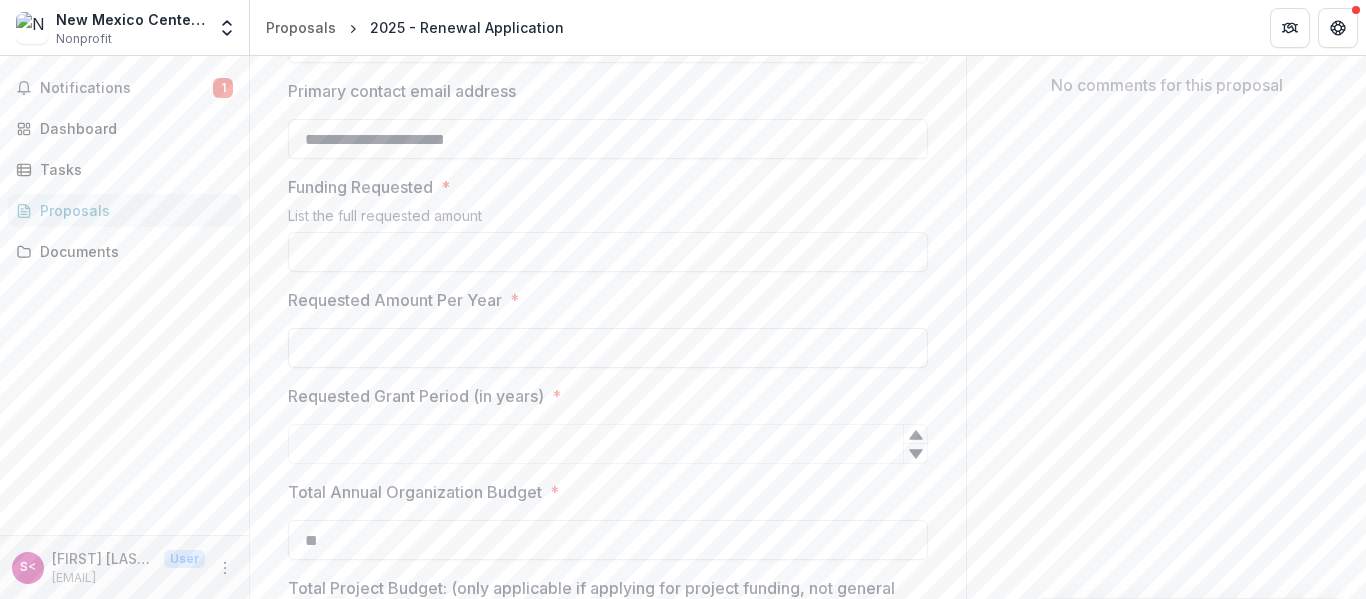 click on "Requested Amount Per Year *" at bounding box center [608, 348] 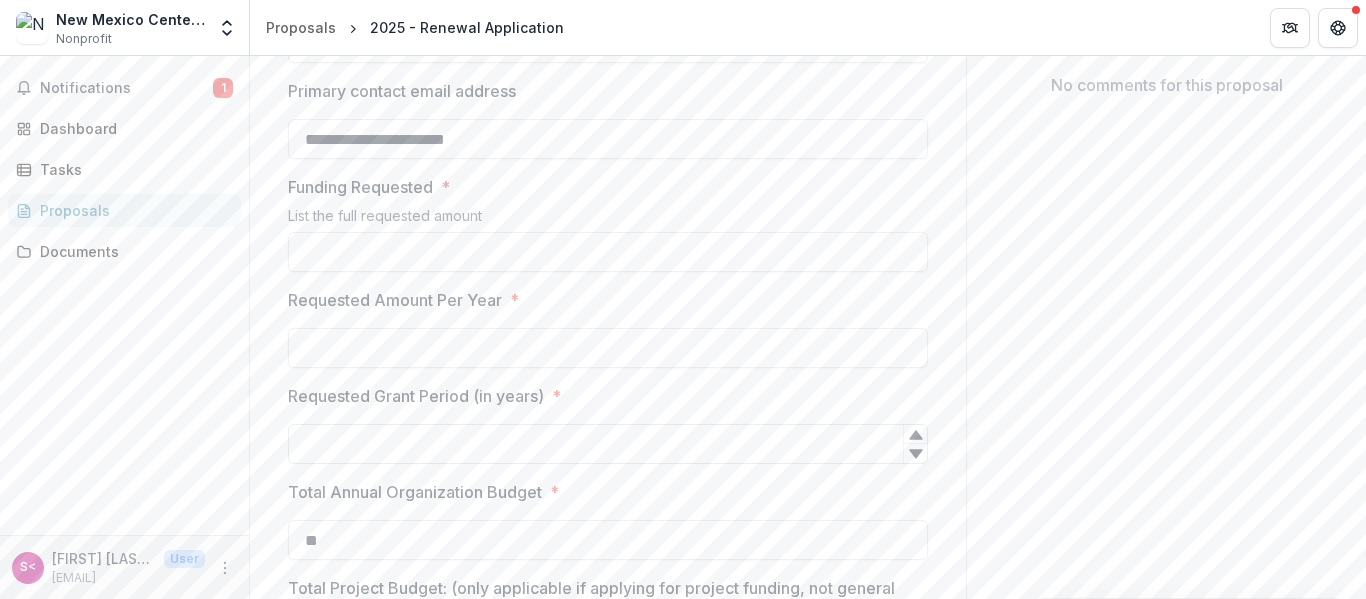 type on "**" 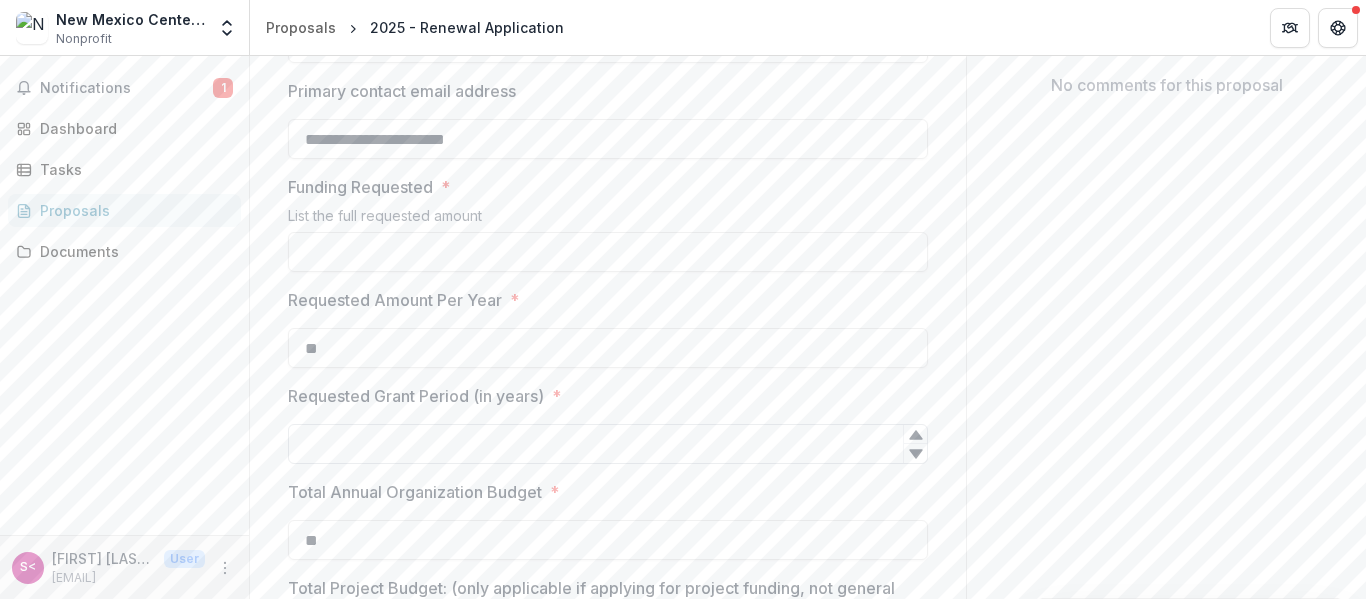 click on "Requested Grant Period (in years) *" at bounding box center (608, 444) 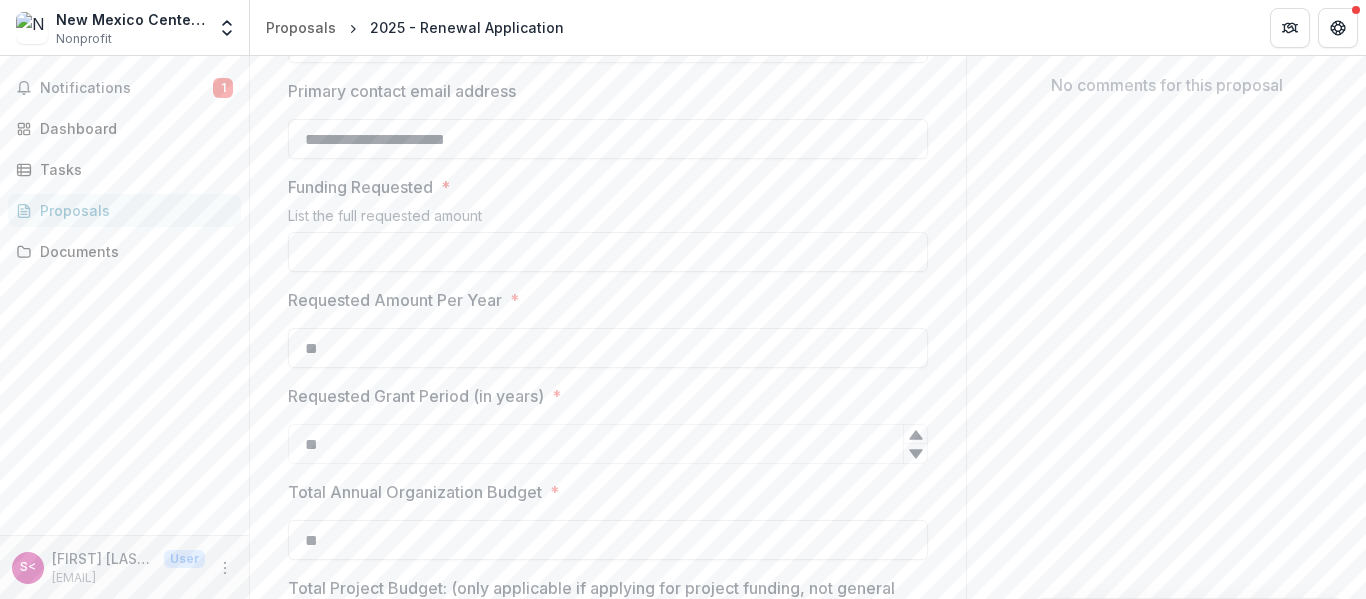 click 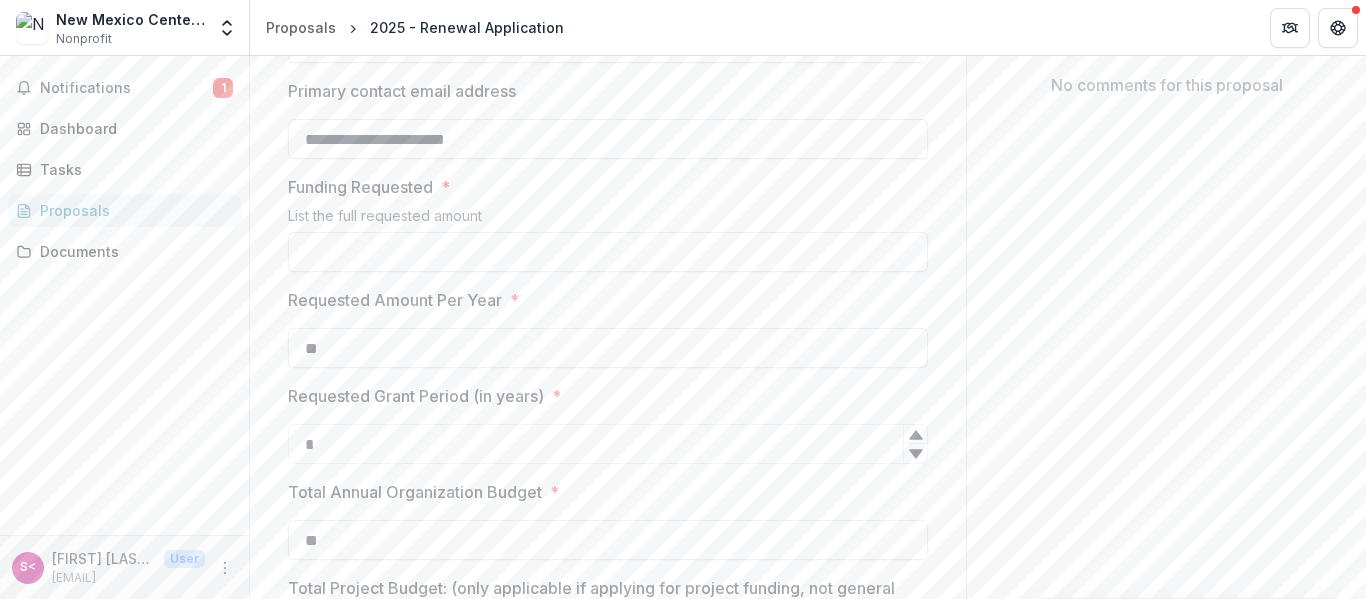 click 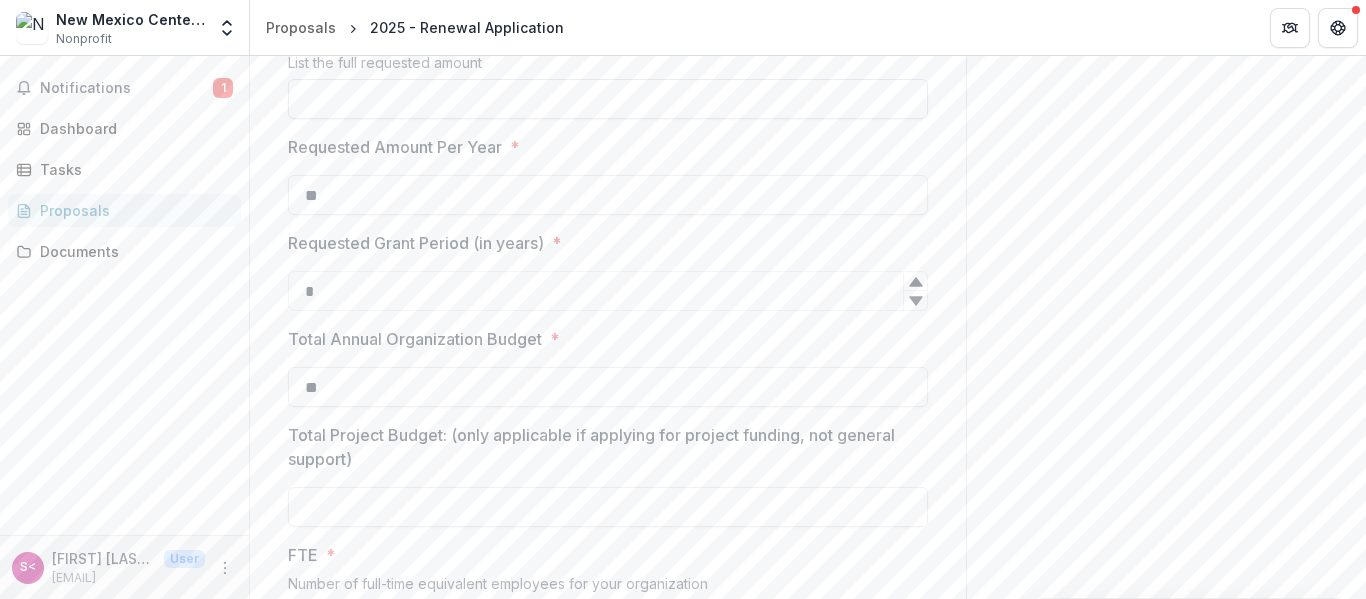 scroll, scrollTop: 581, scrollLeft: 0, axis: vertical 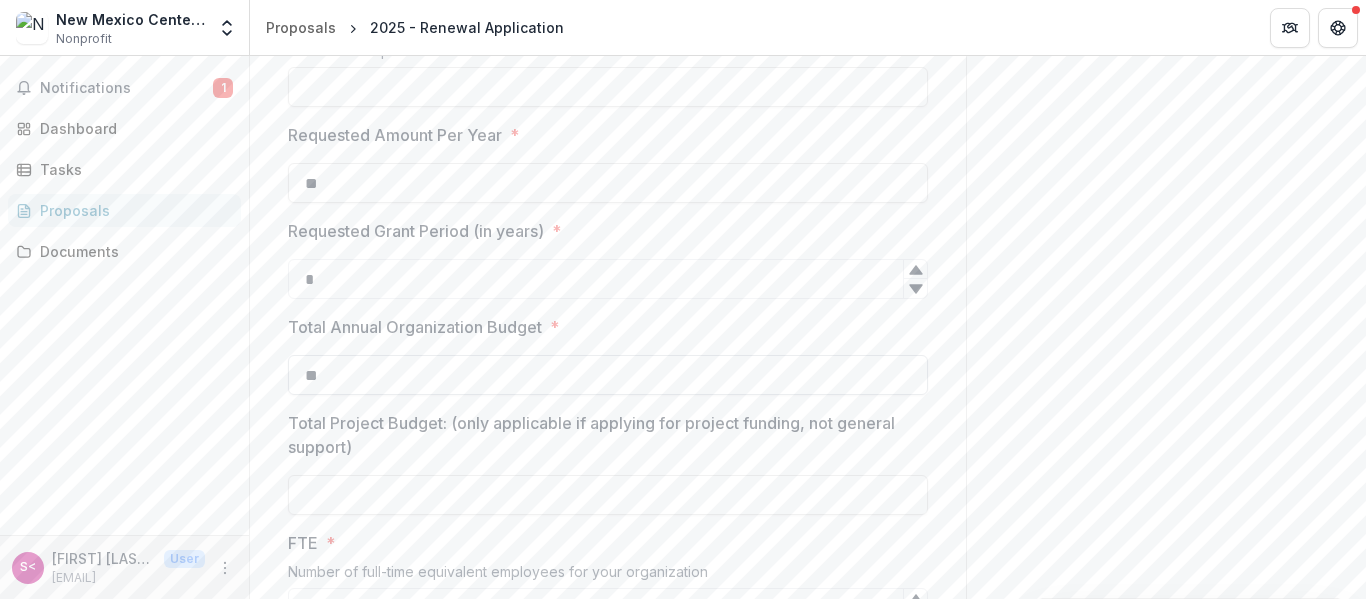 click on "**" at bounding box center (608, 375) 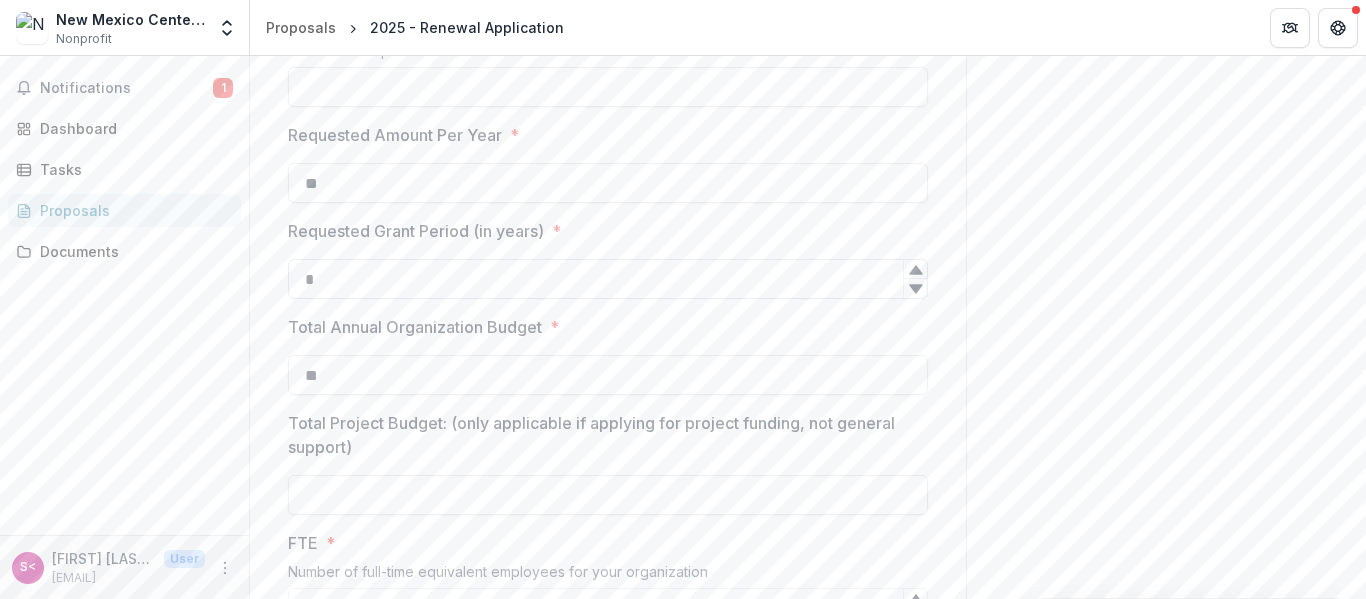 click on "*" at bounding box center (608, 279) 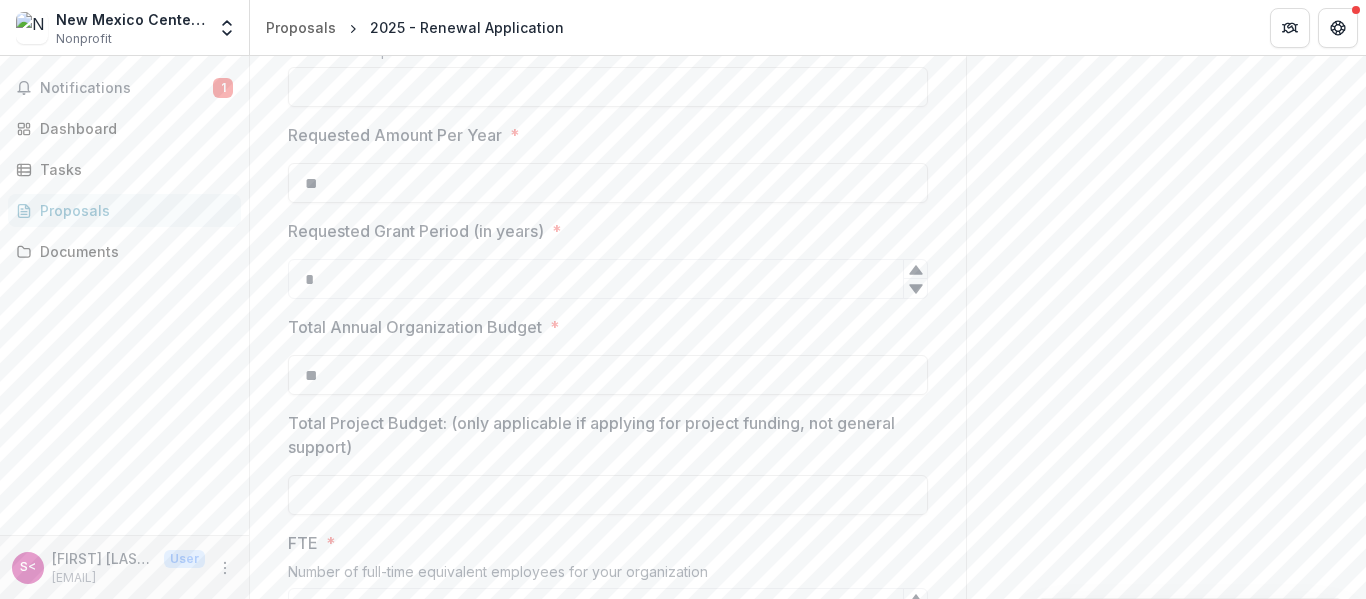 click 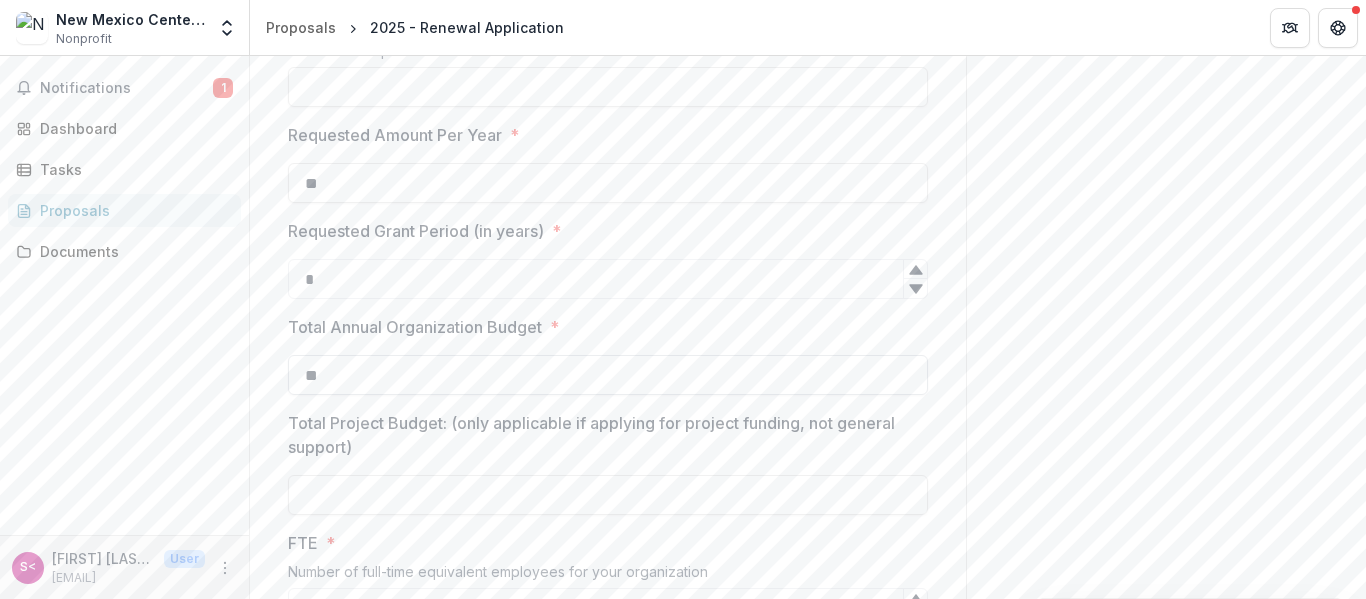click on "**" at bounding box center (608, 375) 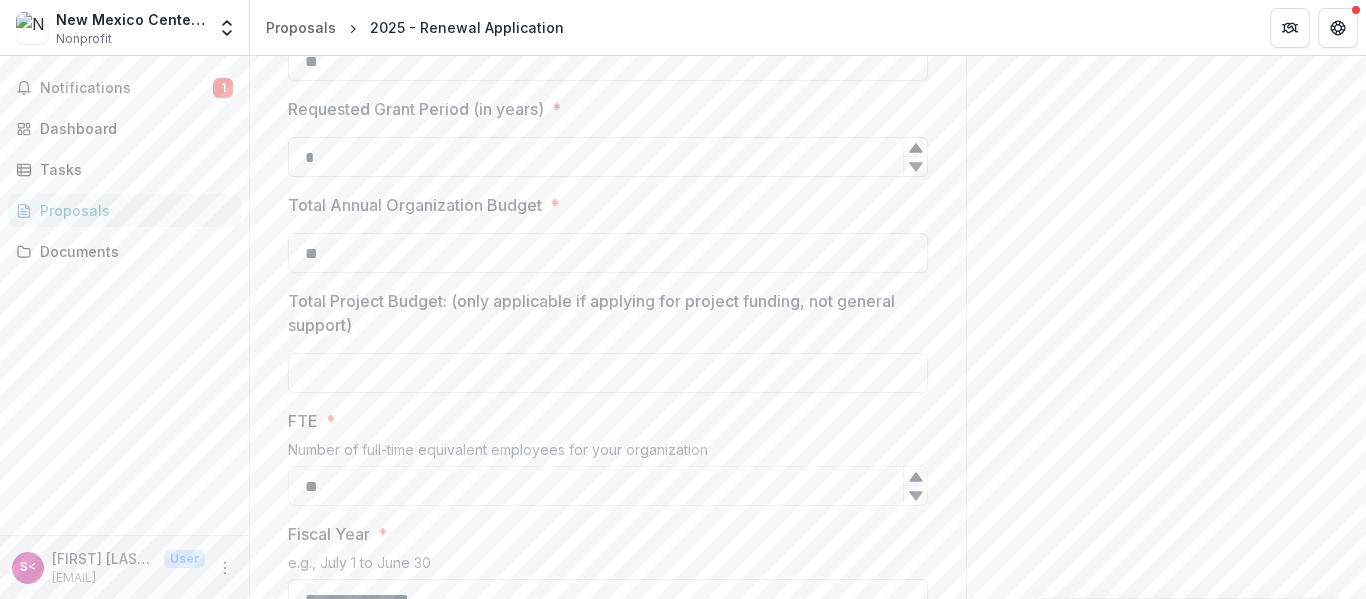 scroll, scrollTop: 704, scrollLeft: 0, axis: vertical 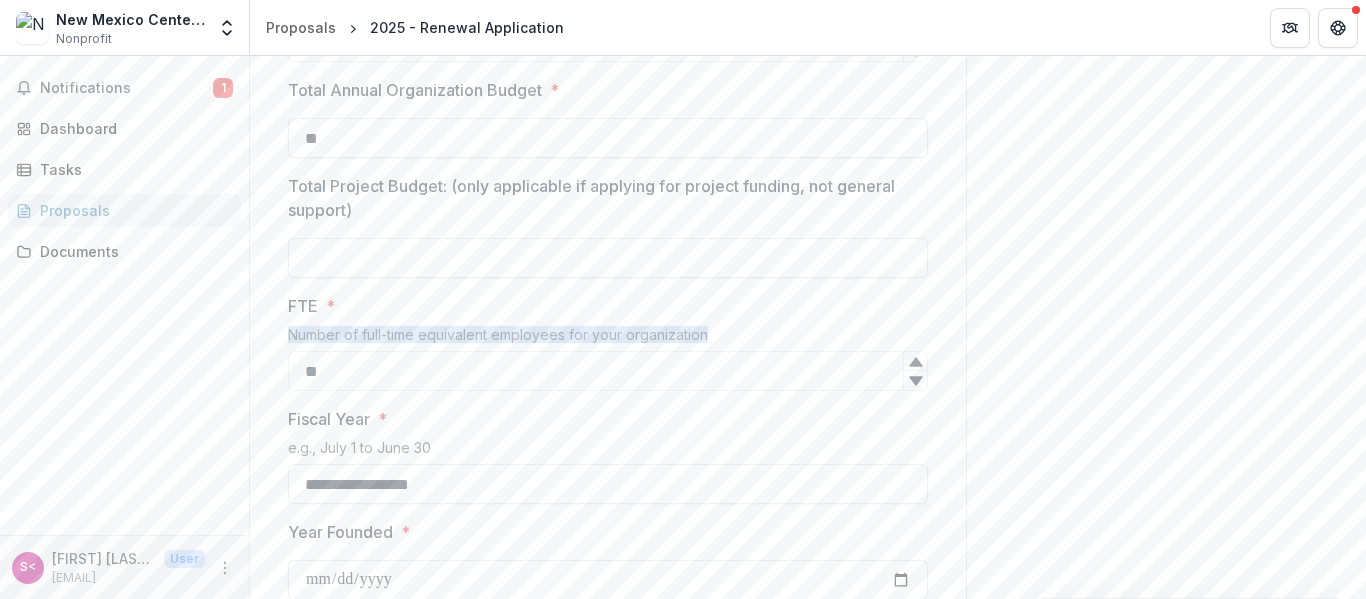 drag, startPoint x: 282, startPoint y: 337, endPoint x: 710, endPoint y: 330, distance: 428.05725 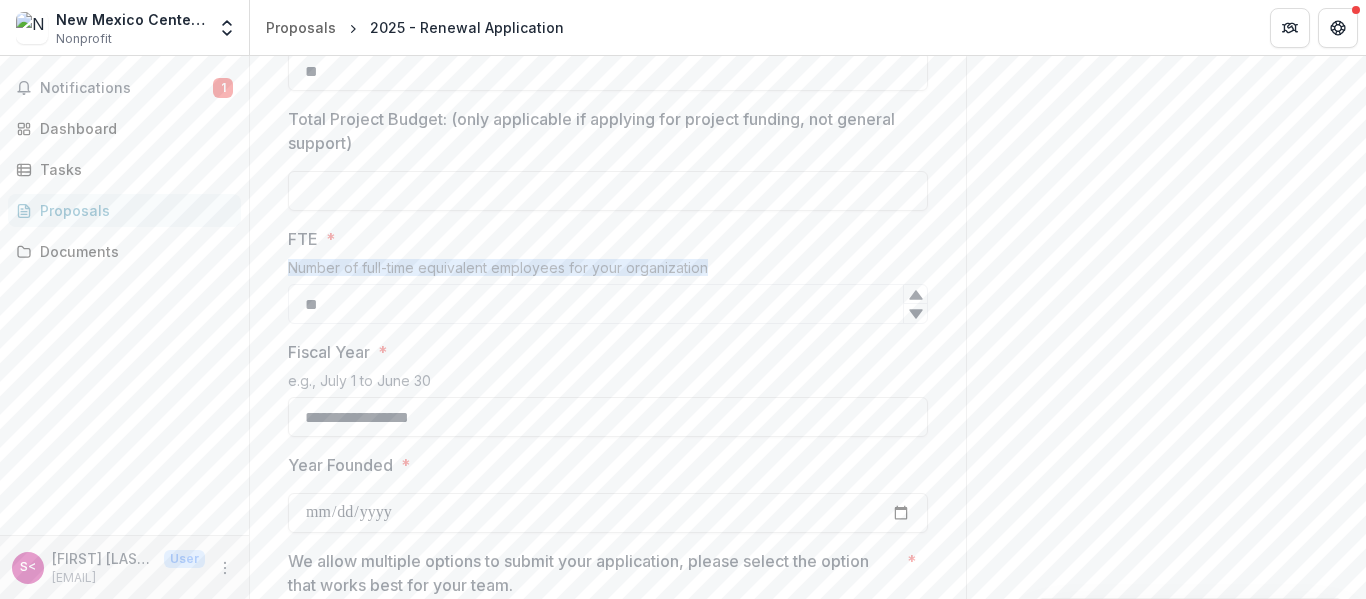 scroll, scrollTop: 918, scrollLeft: 0, axis: vertical 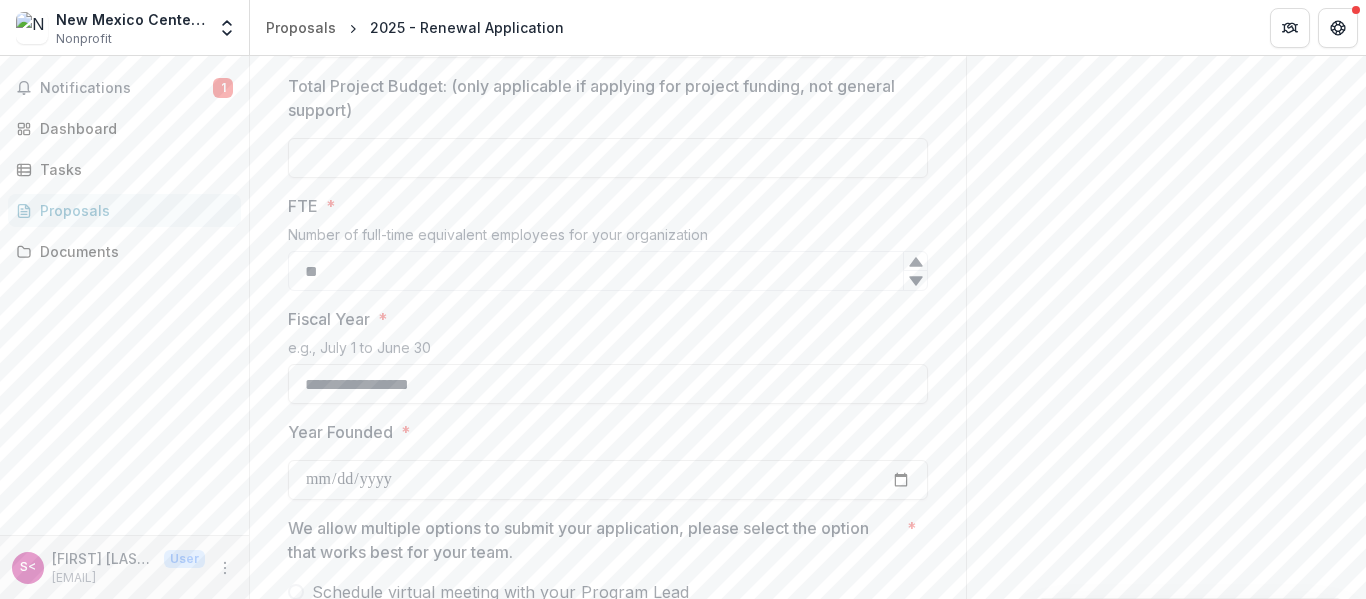 drag, startPoint x: 323, startPoint y: 272, endPoint x: 232, endPoint y: 281, distance: 91.44397 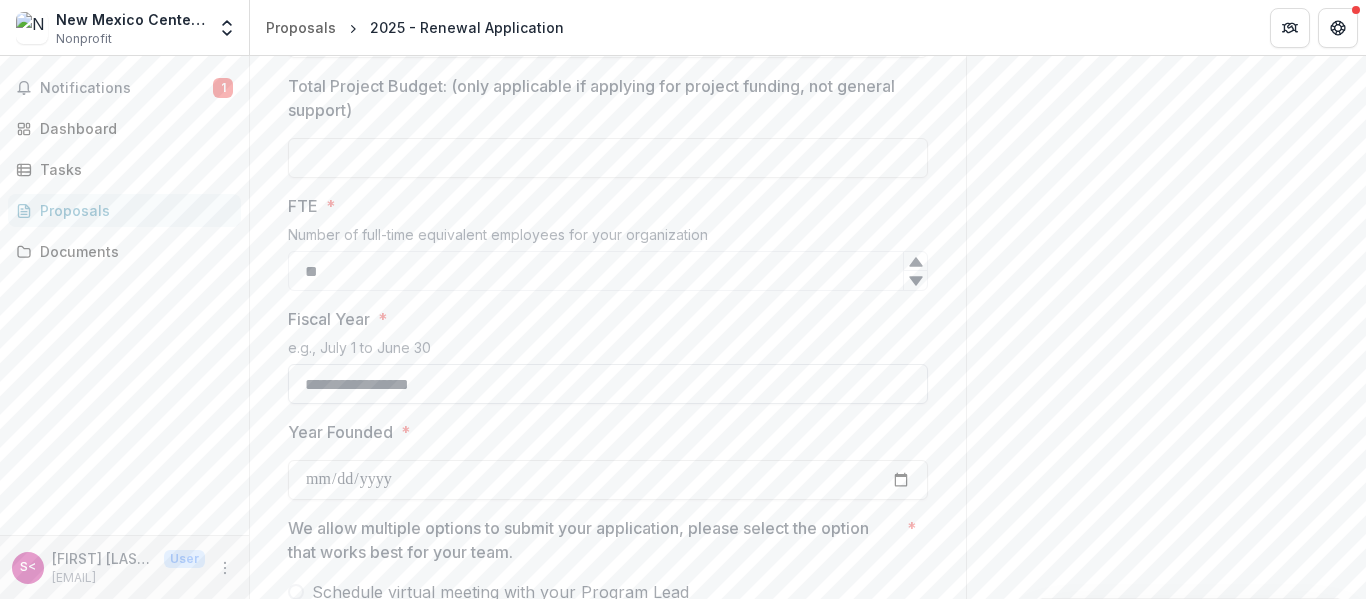 type on "**" 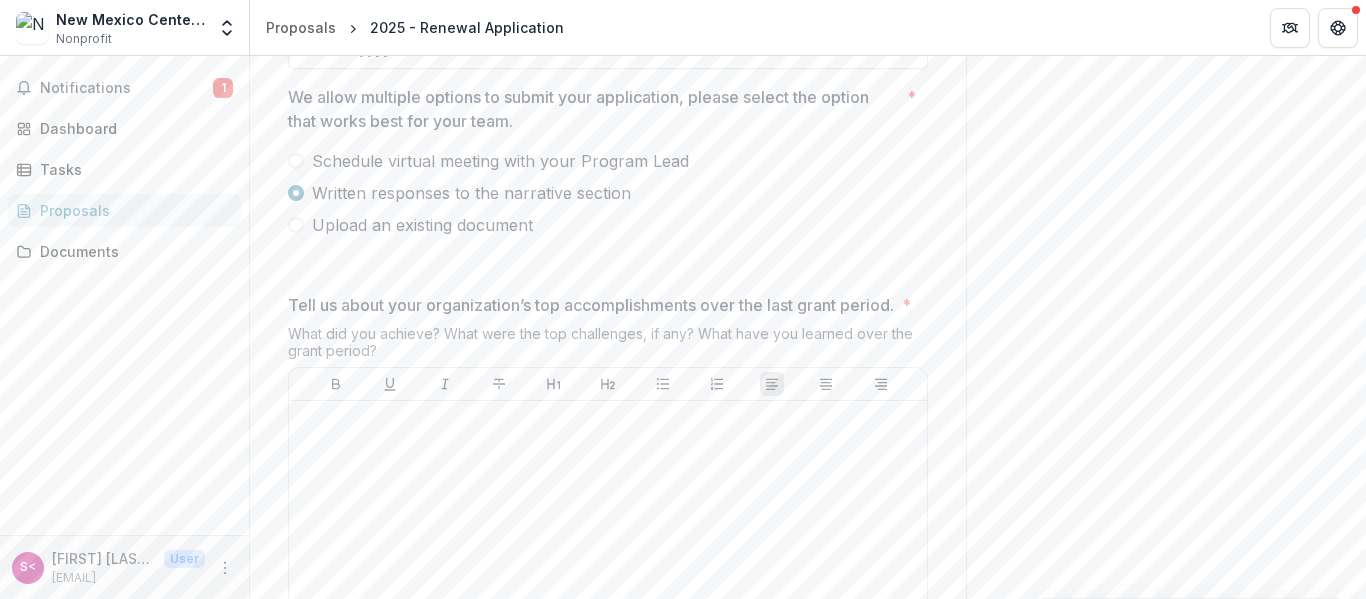 scroll, scrollTop: 1318, scrollLeft: 0, axis: vertical 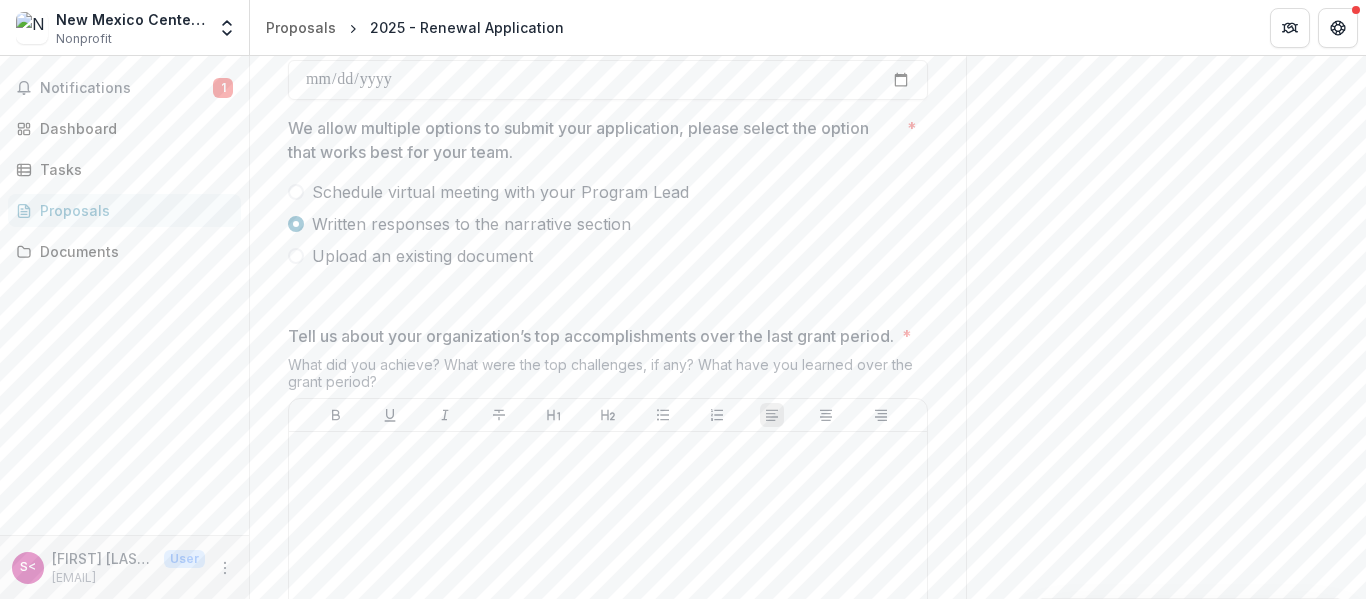 click on "Tell us about your organization’s top accomplishments over the last grant period." at bounding box center (591, 336) 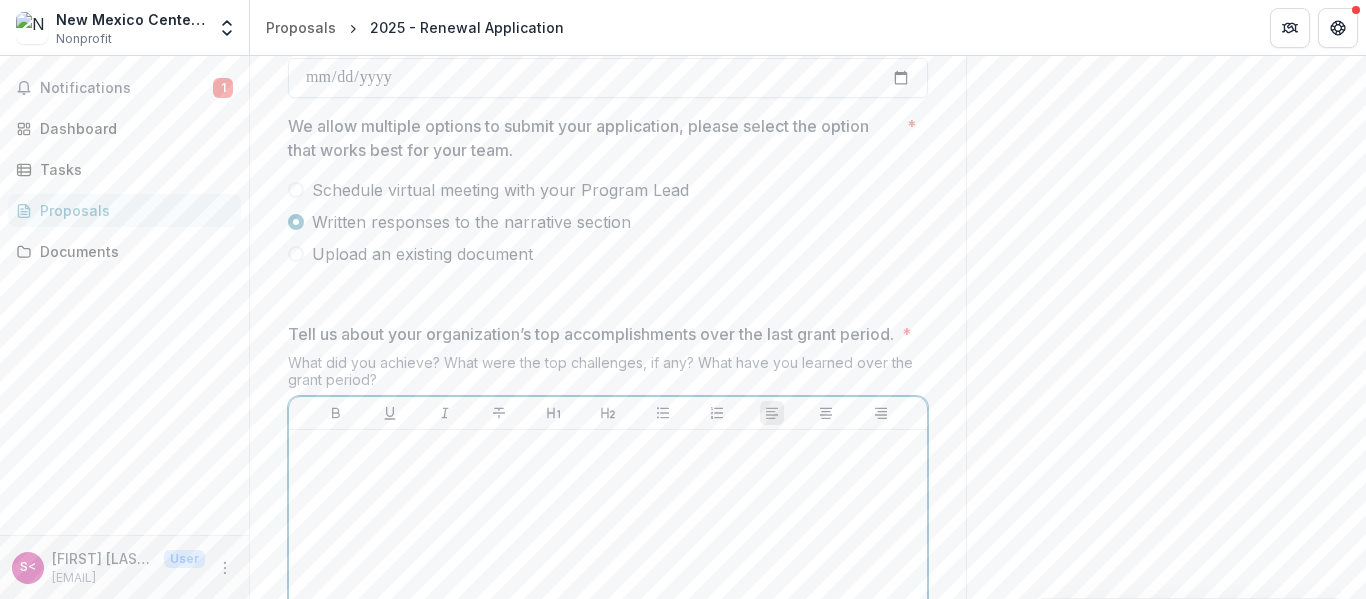 scroll, scrollTop: 1218, scrollLeft: 0, axis: vertical 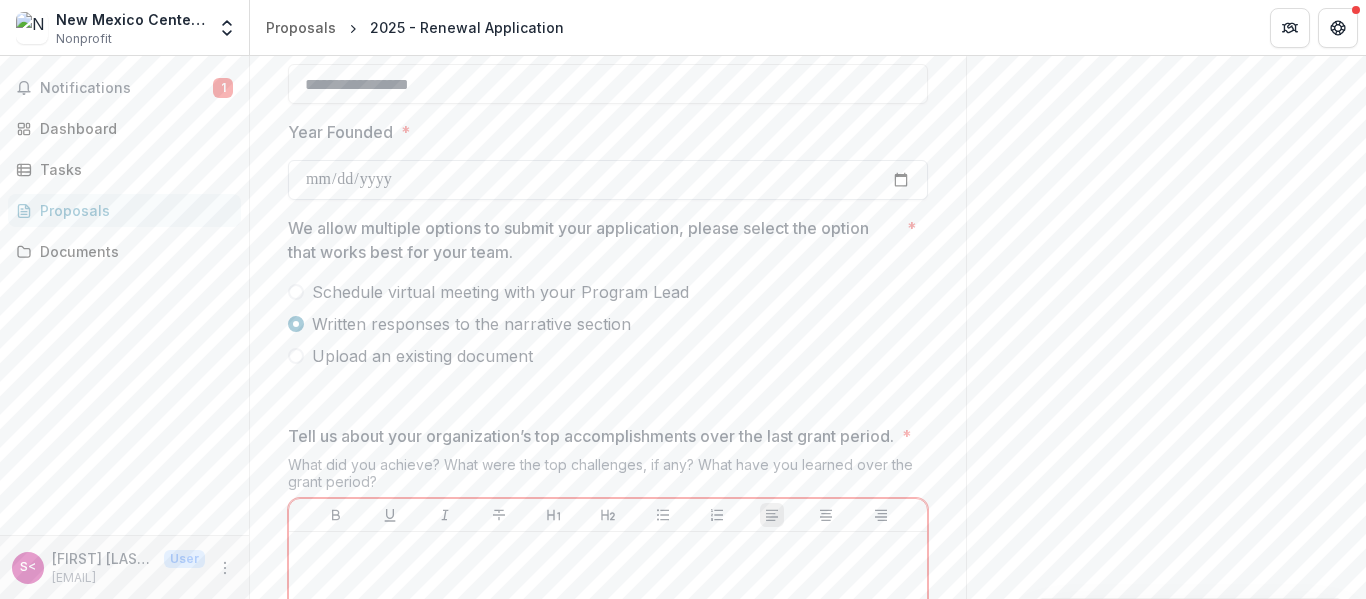 click on "**********" at bounding box center (608, 180) 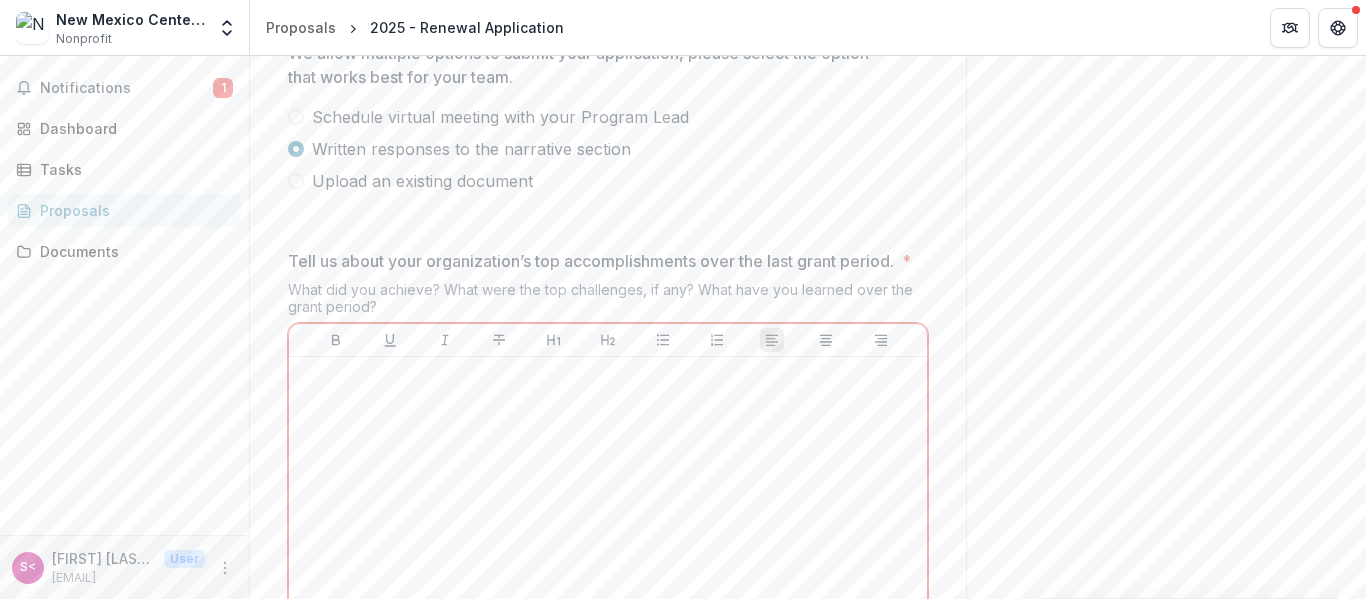 scroll, scrollTop: 1392, scrollLeft: 0, axis: vertical 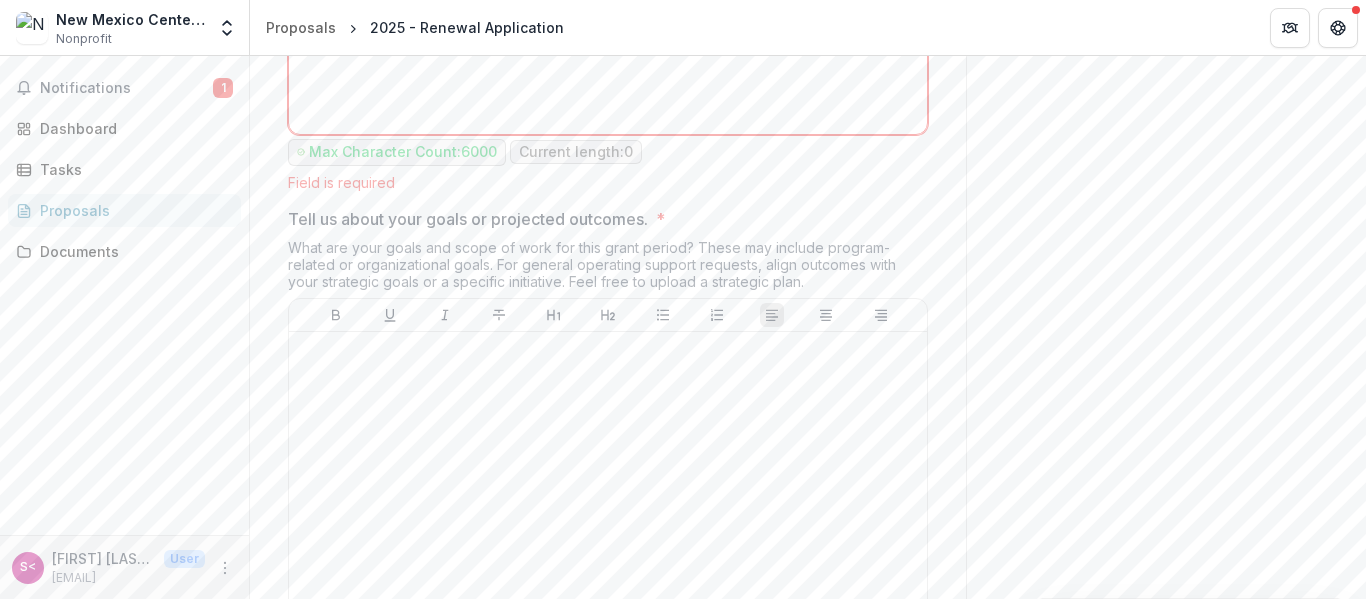 click on "What are your goals and scope of work for this grant period? These may include program-related or organizational goals. For general operating support requests, align outcomes with your strategic goals or a specific initiative. Feel free to upload a strategic plan." at bounding box center (608, 268) 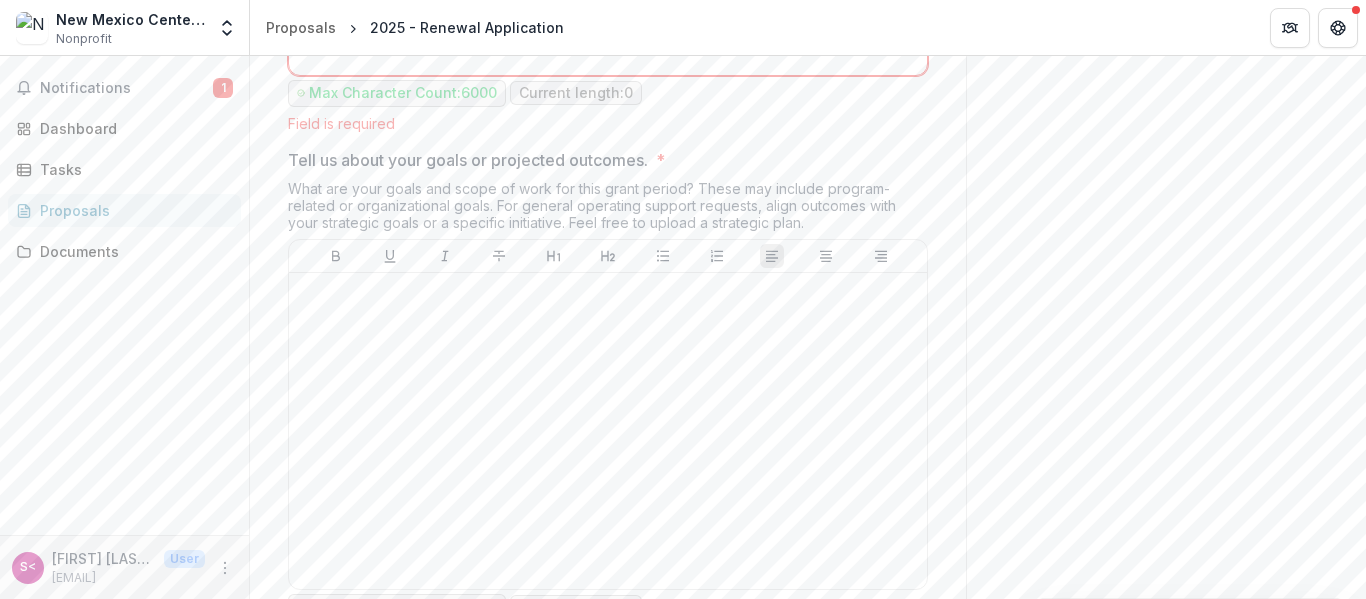 scroll, scrollTop: 1992, scrollLeft: 0, axis: vertical 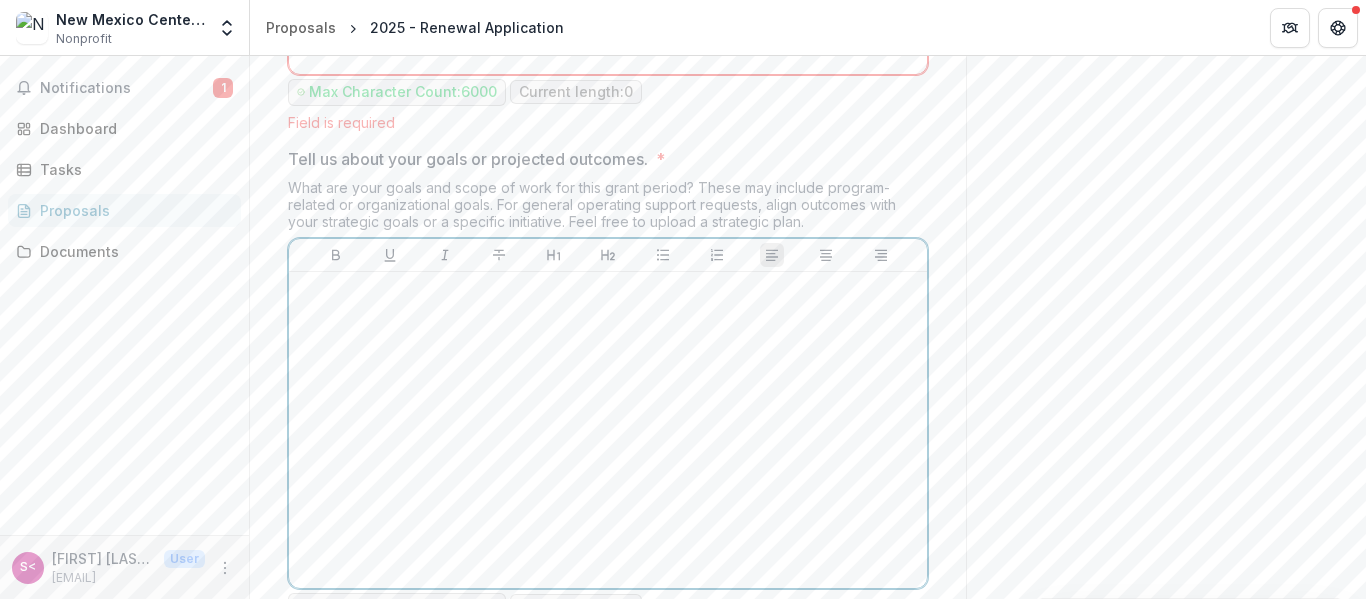 click at bounding box center (608, 430) 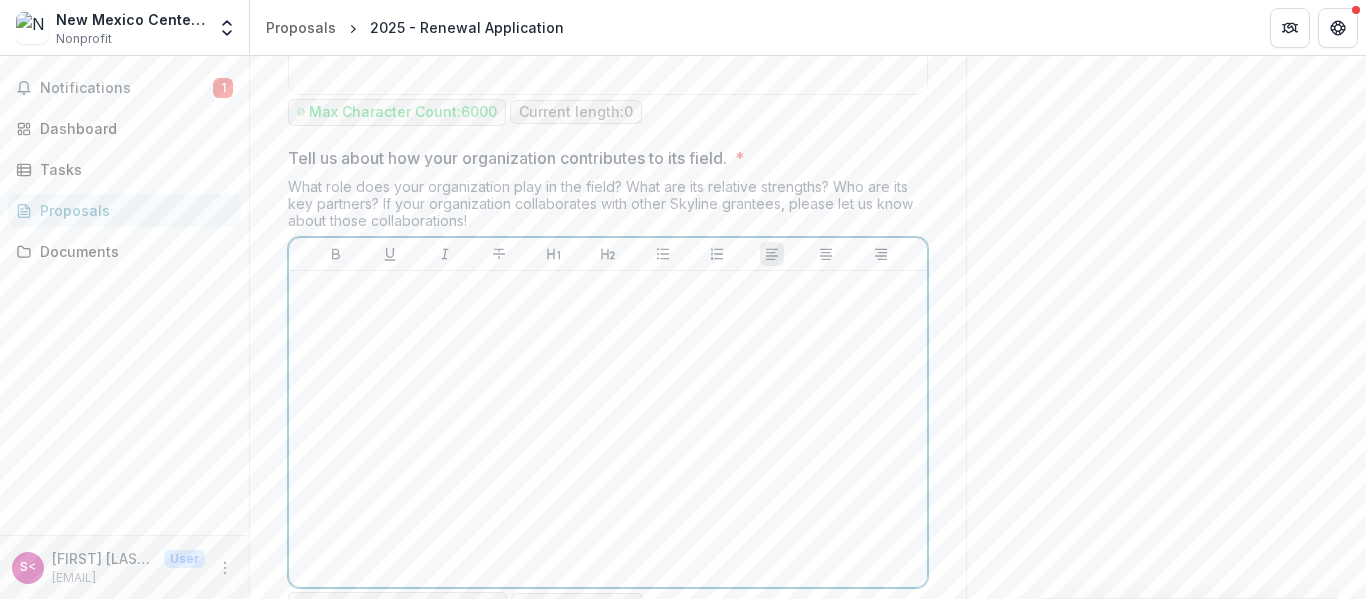 scroll, scrollTop: 2507, scrollLeft: 0, axis: vertical 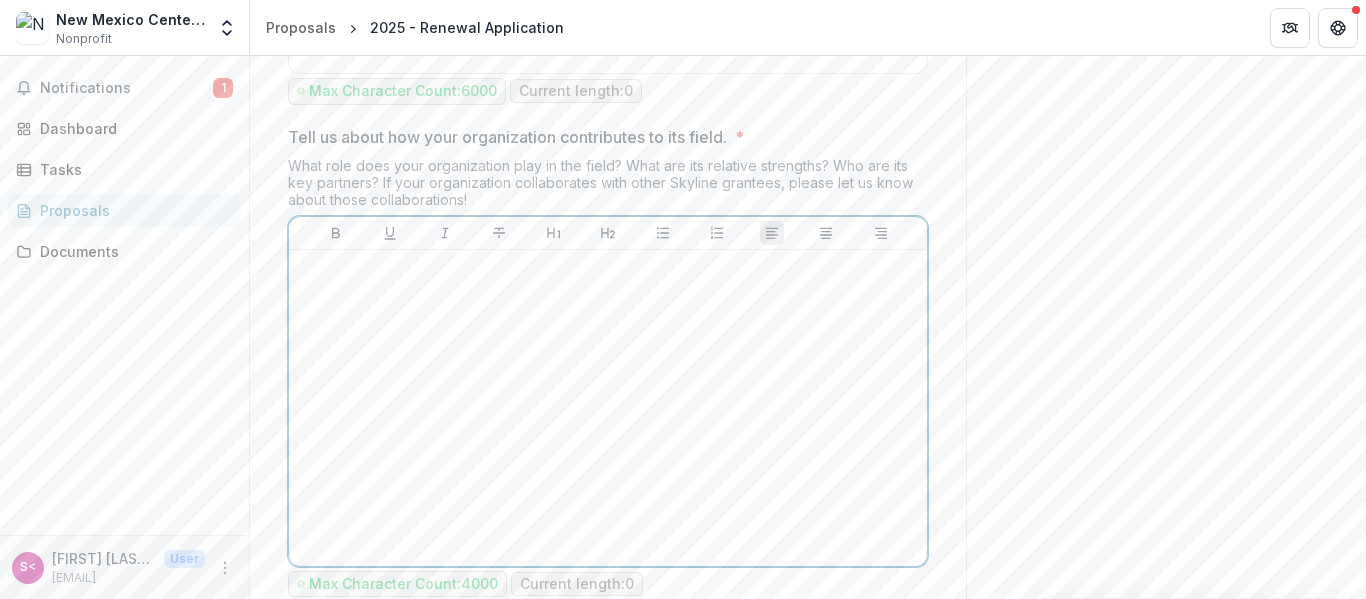 click at bounding box center (608, 408) 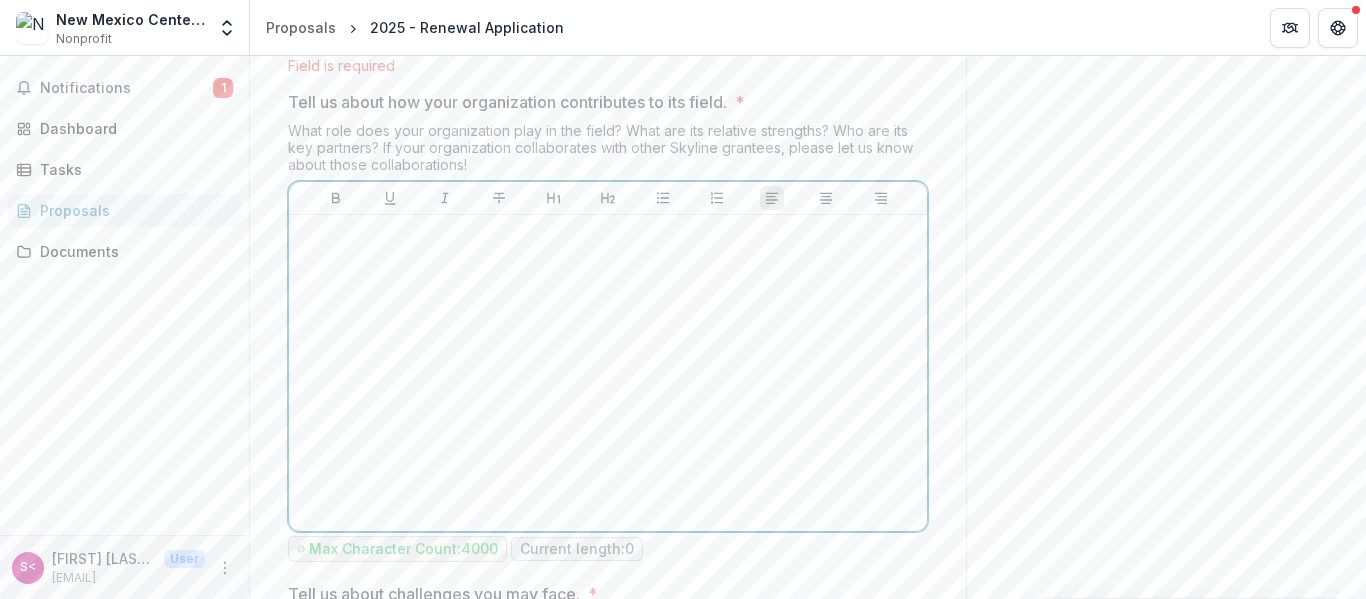 scroll, scrollTop: 2565, scrollLeft: 0, axis: vertical 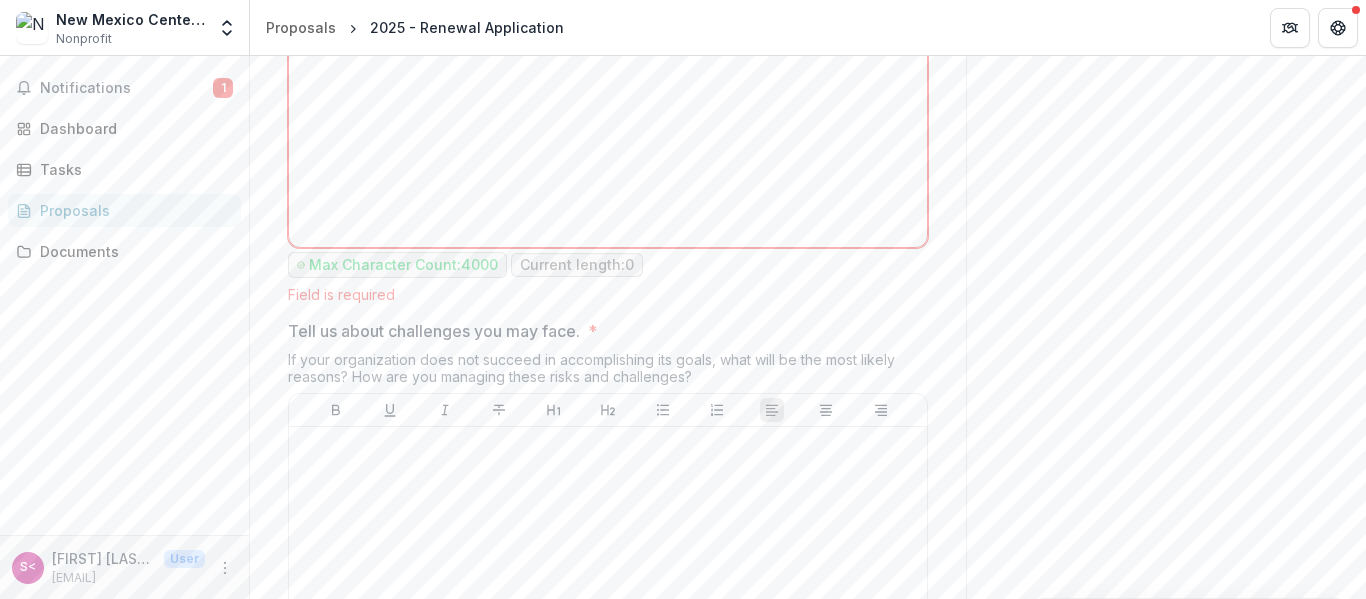 click on "*" at bounding box center [592, 331] 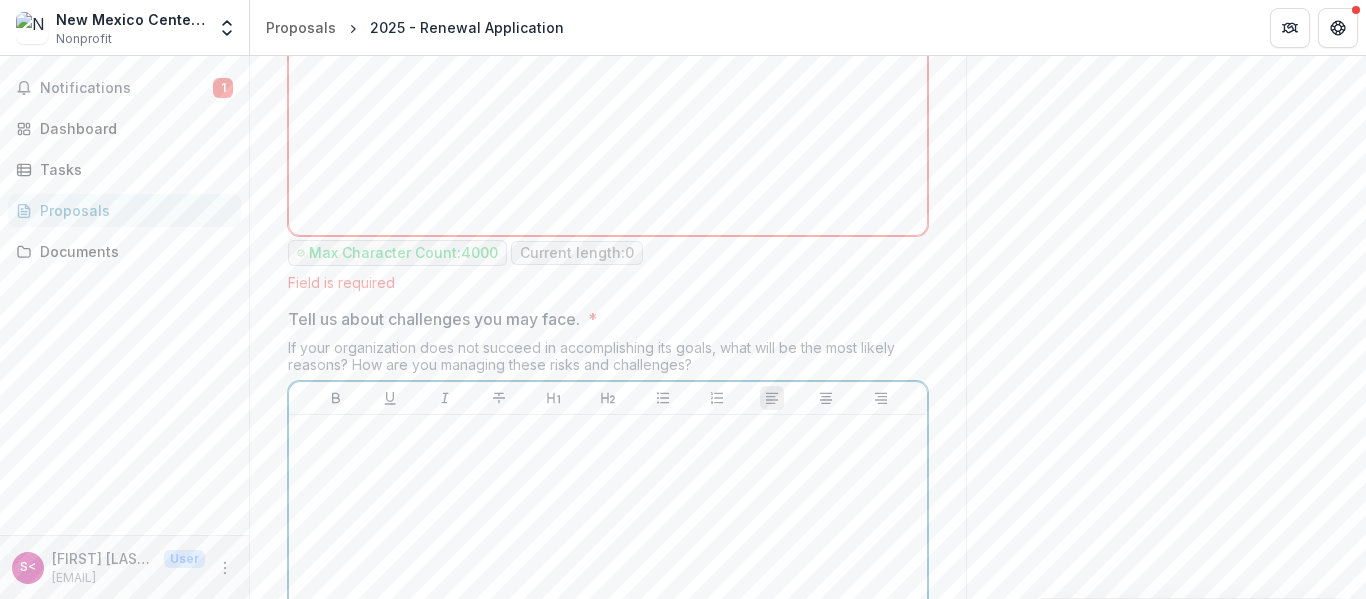 scroll, scrollTop: 2859, scrollLeft: 0, axis: vertical 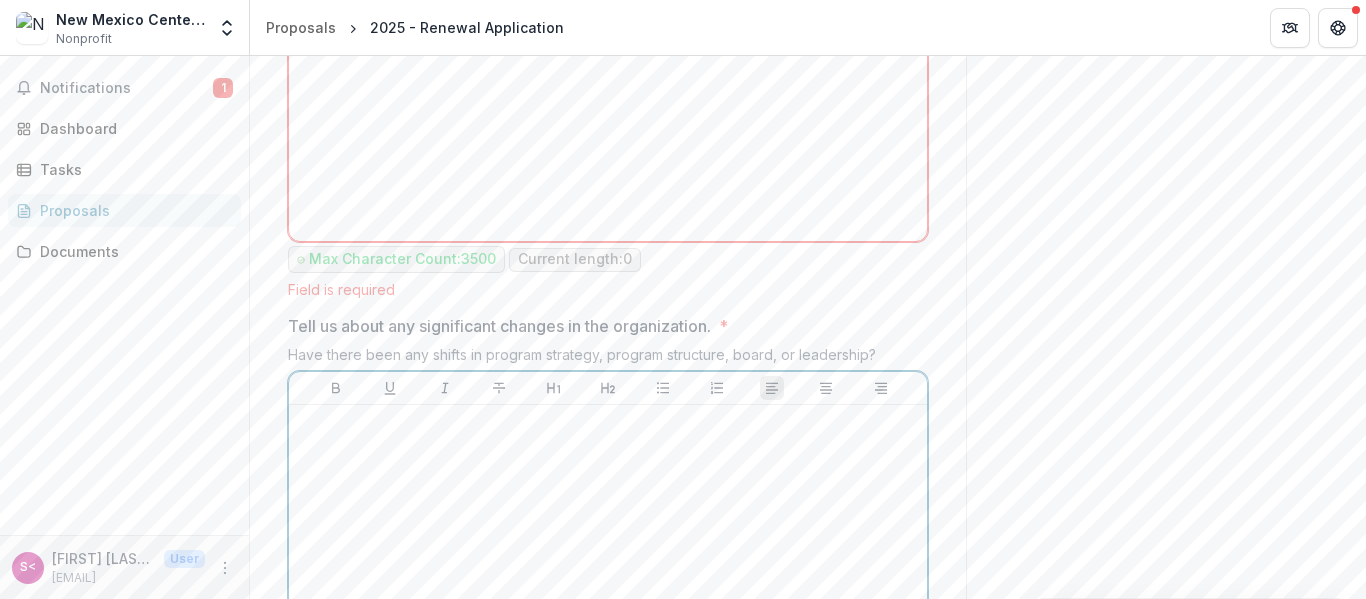 click at bounding box center [608, 563] 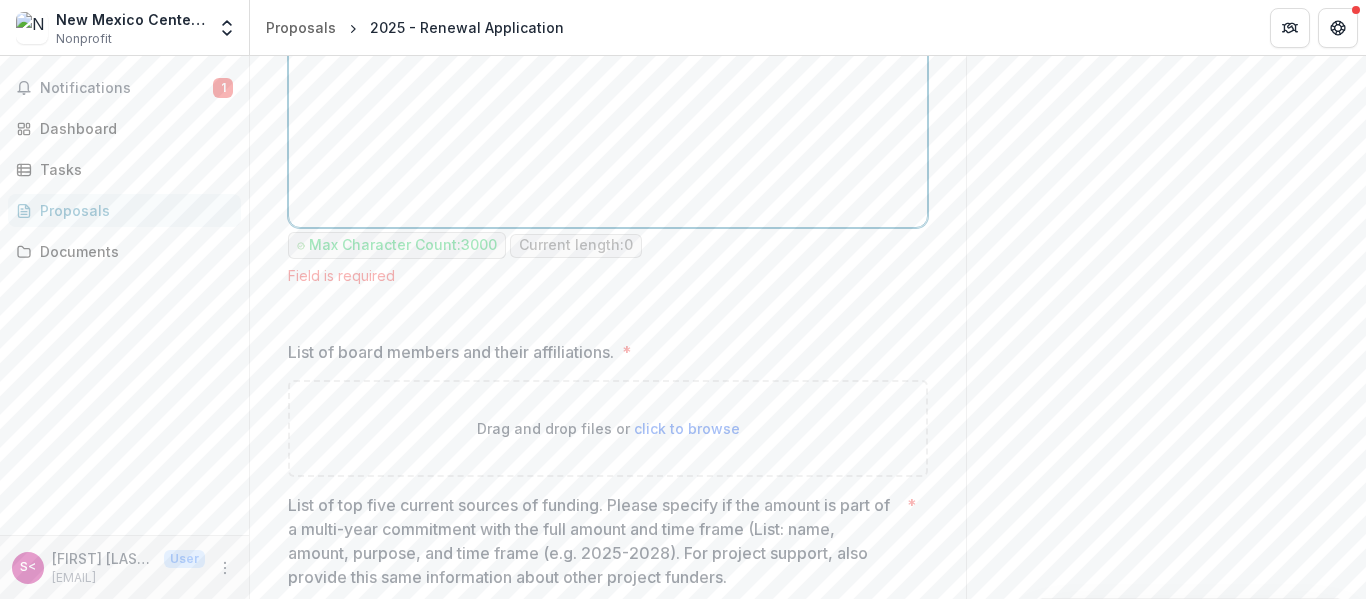 scroll, scrollTop: 3934, scrollLeft: 0, axis: vertical 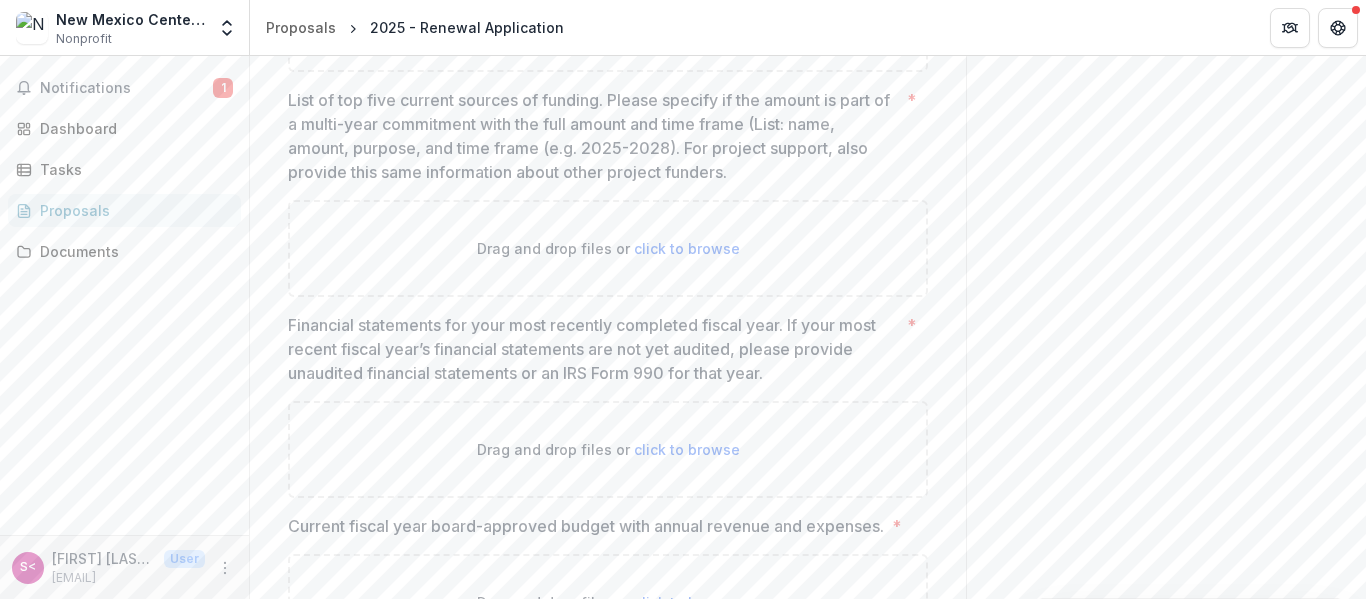 click on "Financial statements for your most recently completed fiscal year. If your most recent fiscal year’s financial statements are not yet audited, please provide unaudited financial statements or an IRS Form 990 for that year." at bounding box center (593, 349) 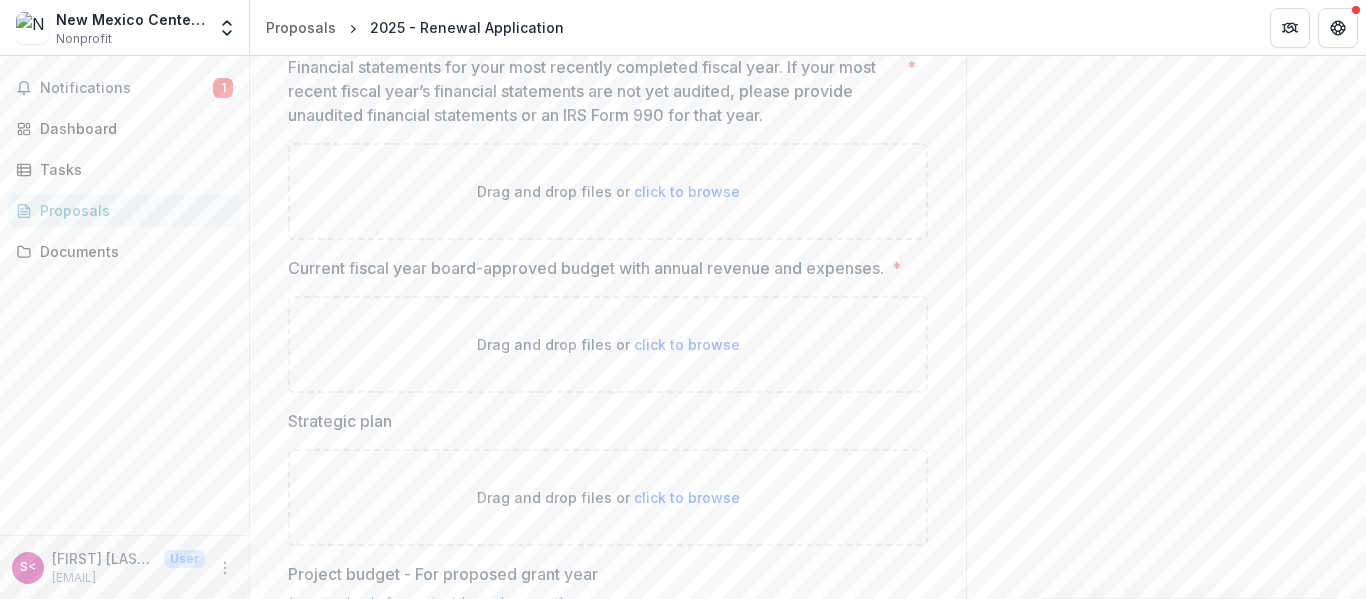 scroll, scrollTop: 4514, scrollLeft: 0, axis: vertical 